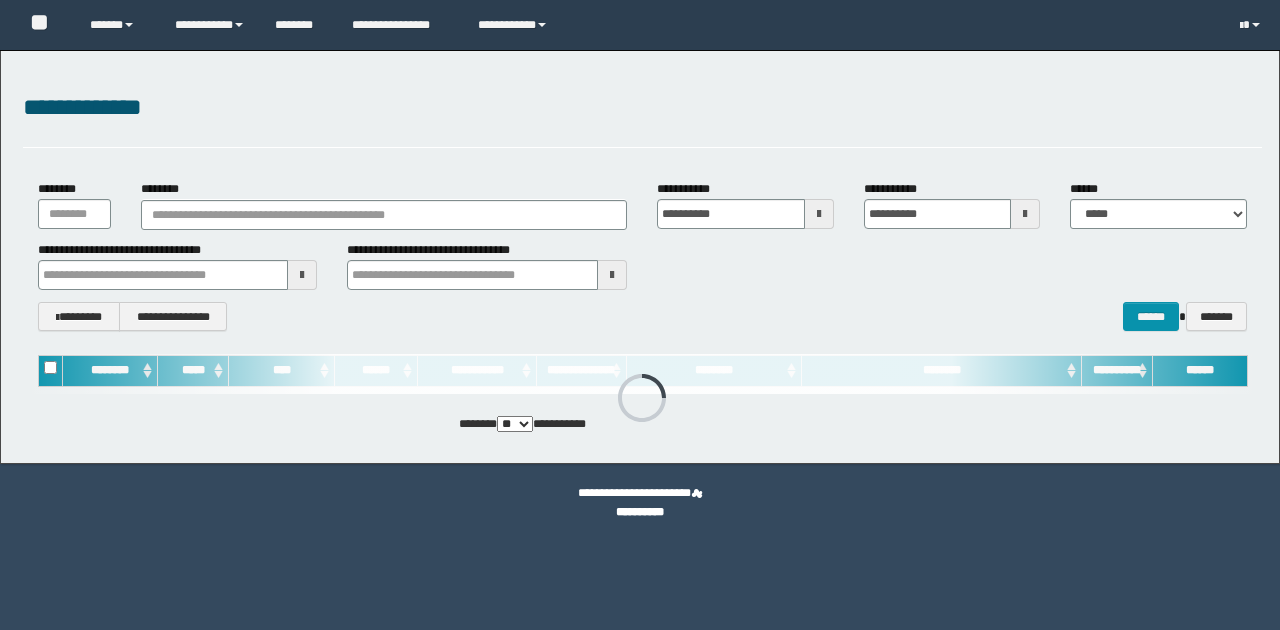 scroll, scrollTop: 0, scrollLeft: 0, axis: both 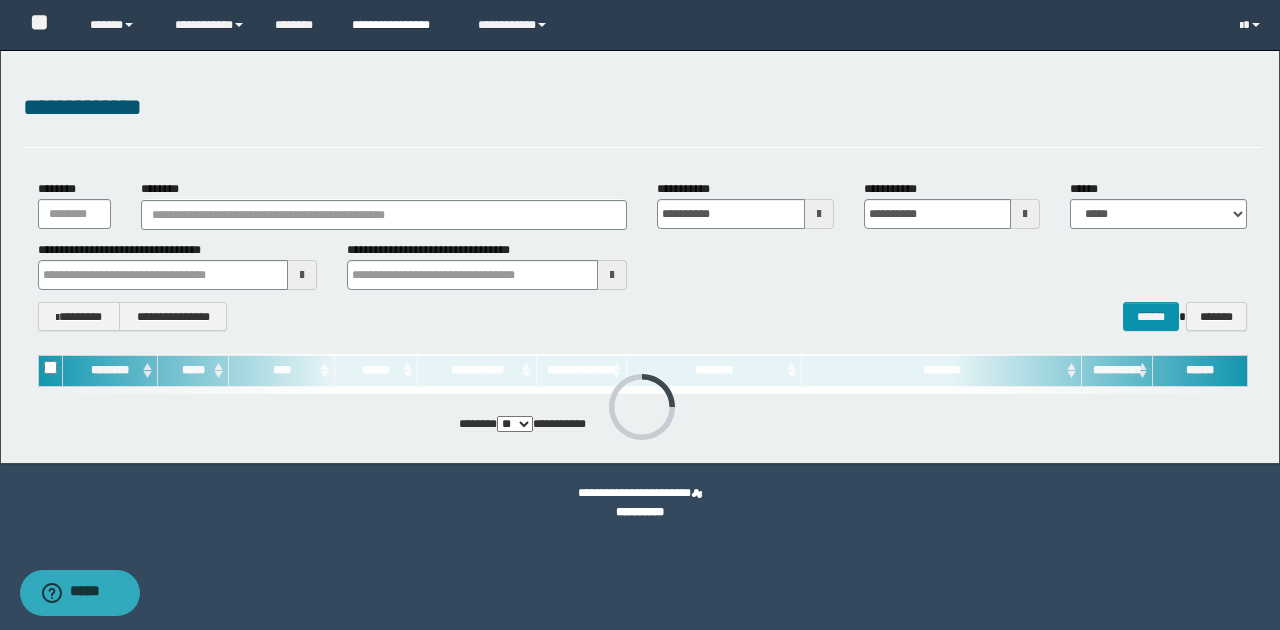 click on "**********" at bounding box center (400, 25) 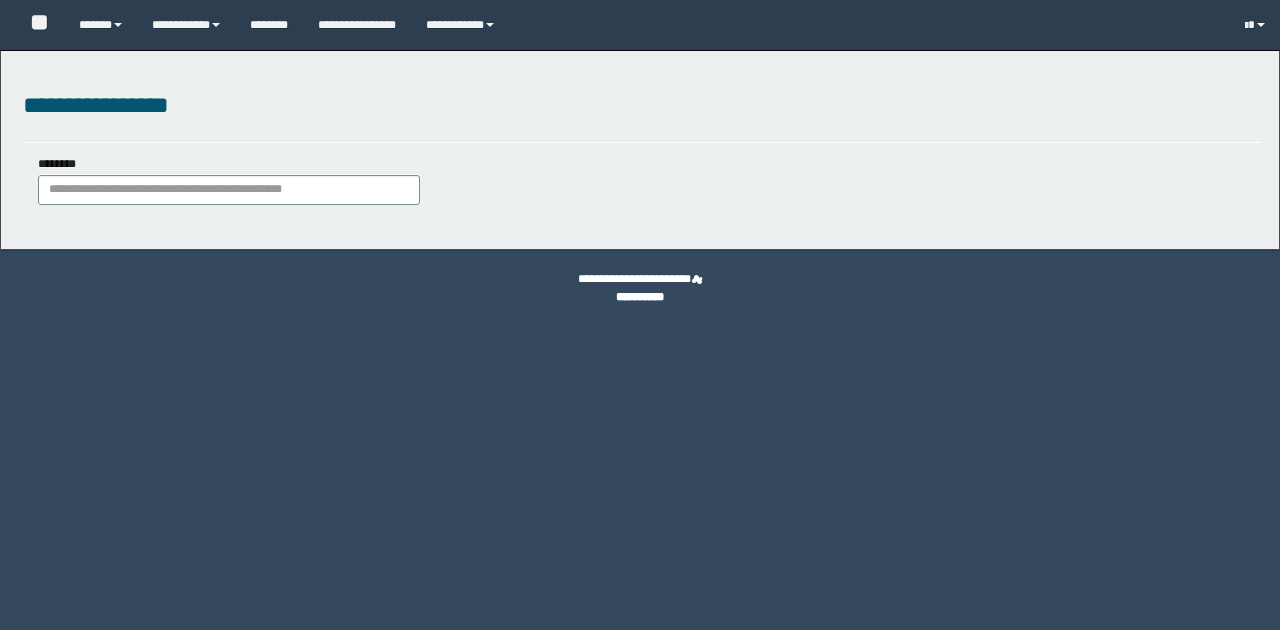 scroll, scrollTop: 0, scrollLeft: 0, axis: both 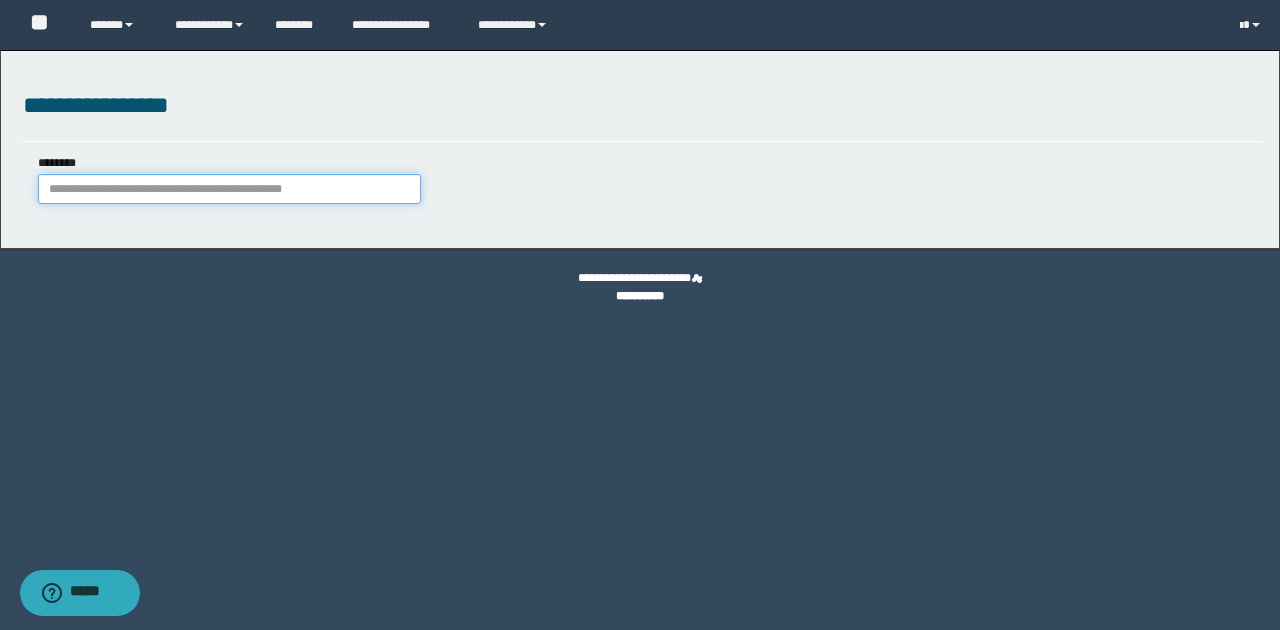 click on "********" at bounding box center (229, 189) 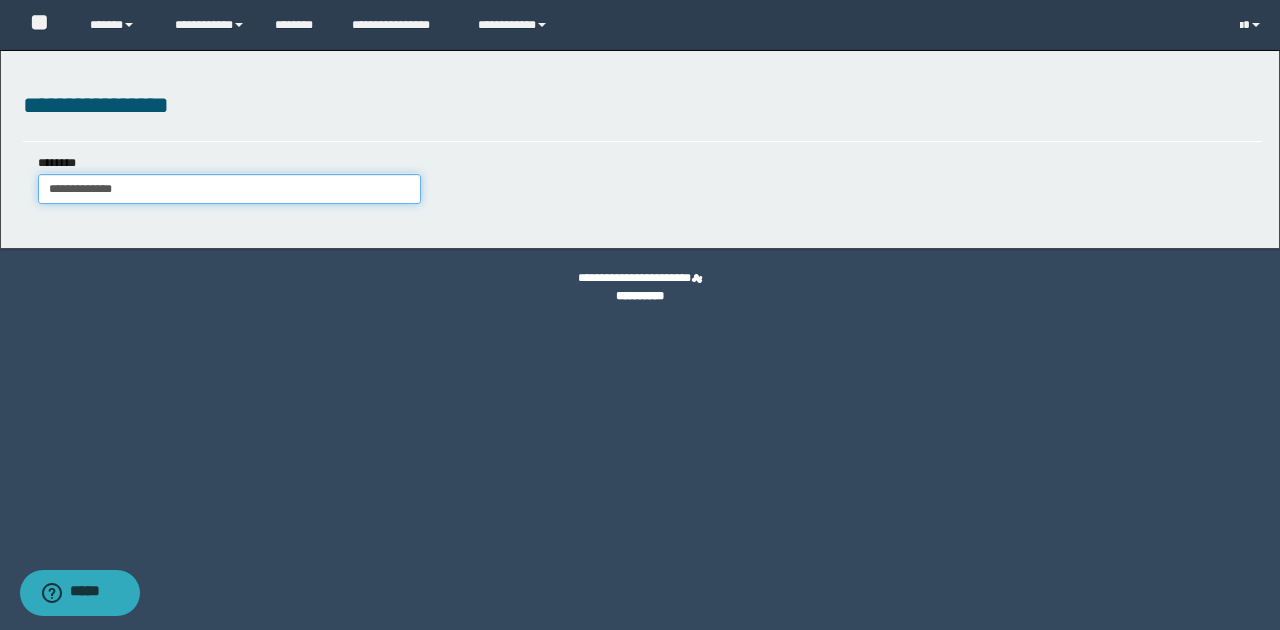 type on "**********" 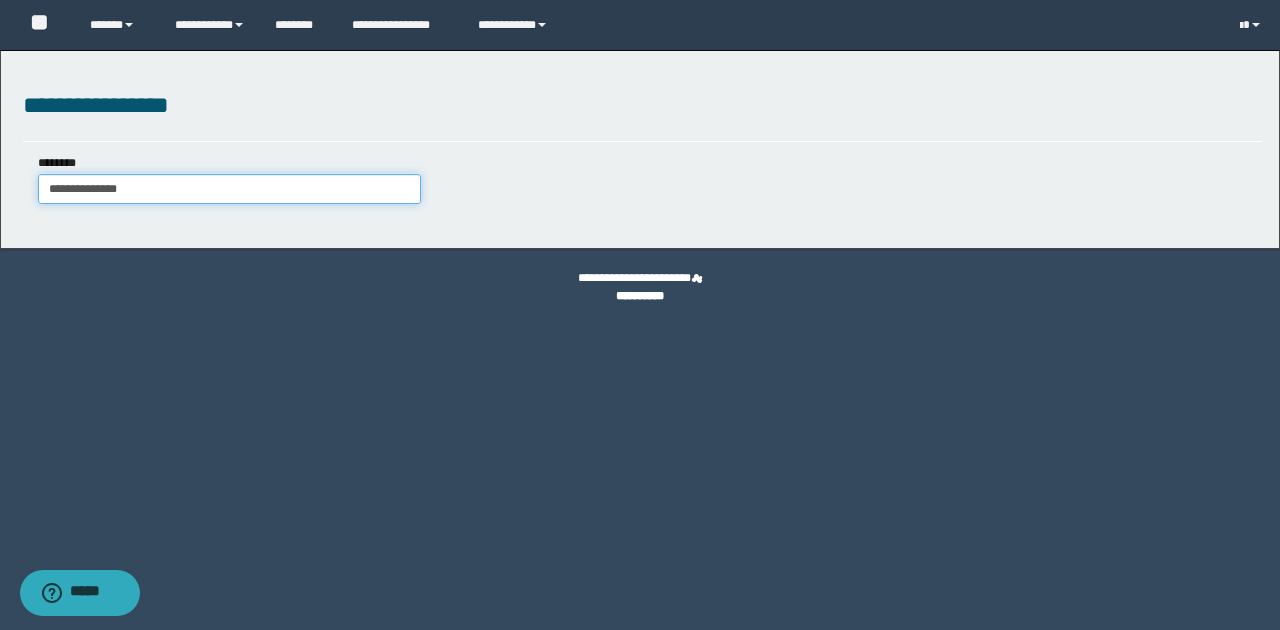 type on "**********" 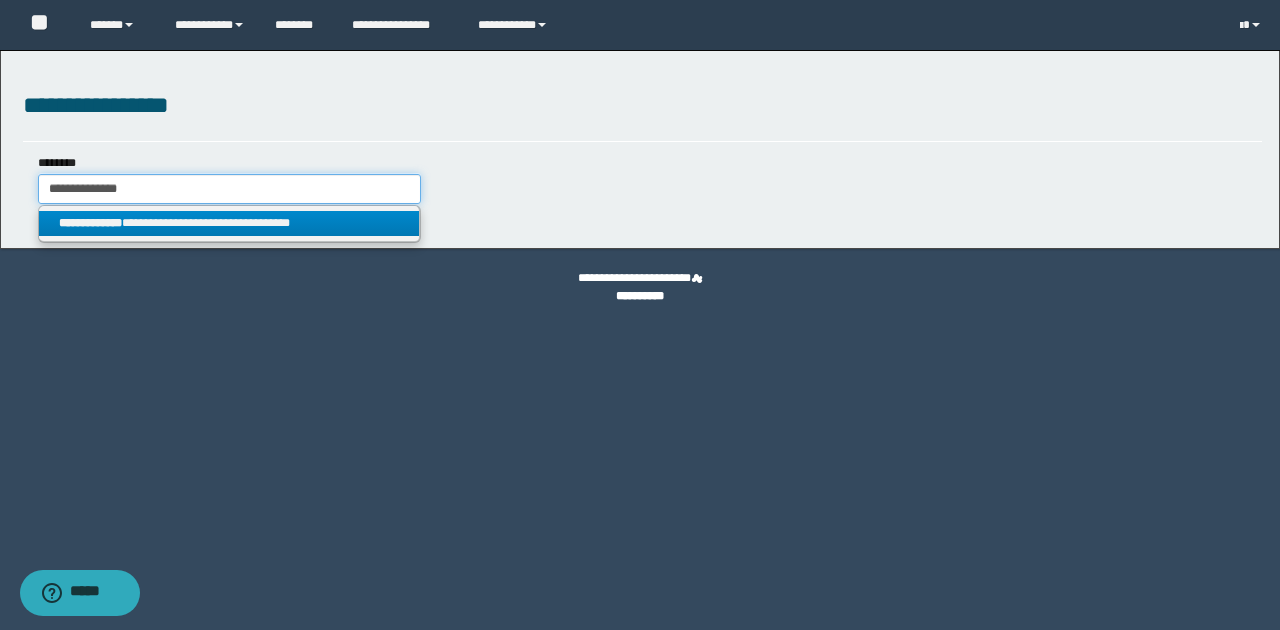 type on "**********" 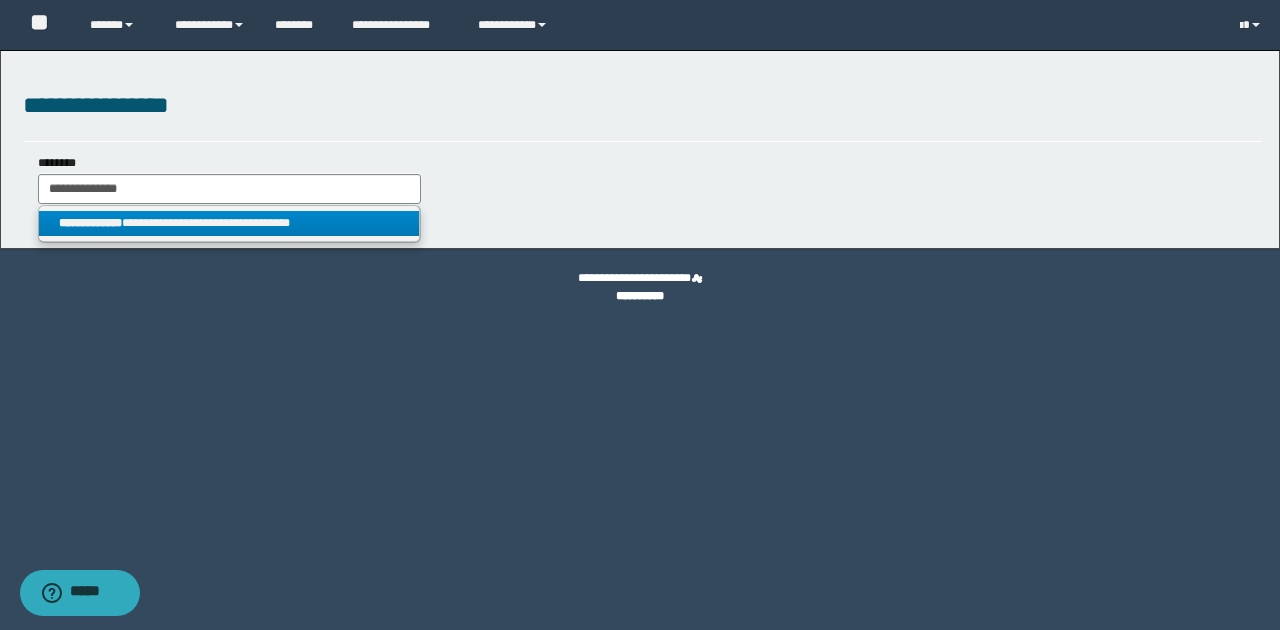 click on "**********" at bounding box center (229, 223) 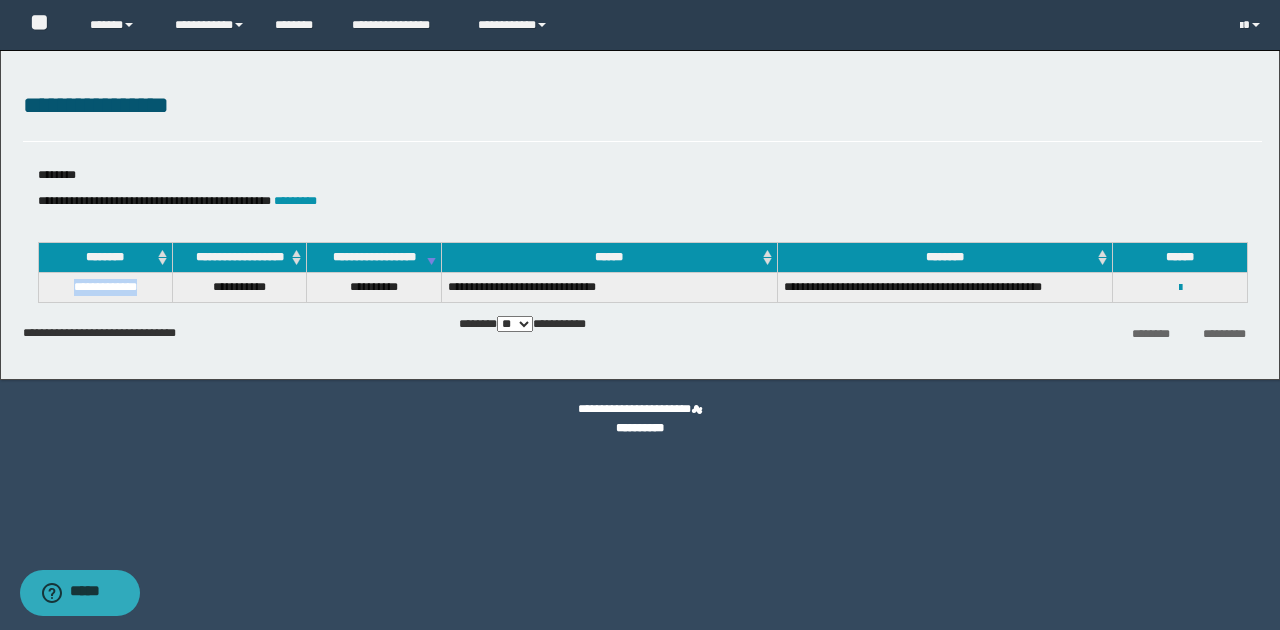 drag, startPoint x: 58, startPoint y: 284, endPoint x: 160, endPoint y: 290, distance: 102.176315 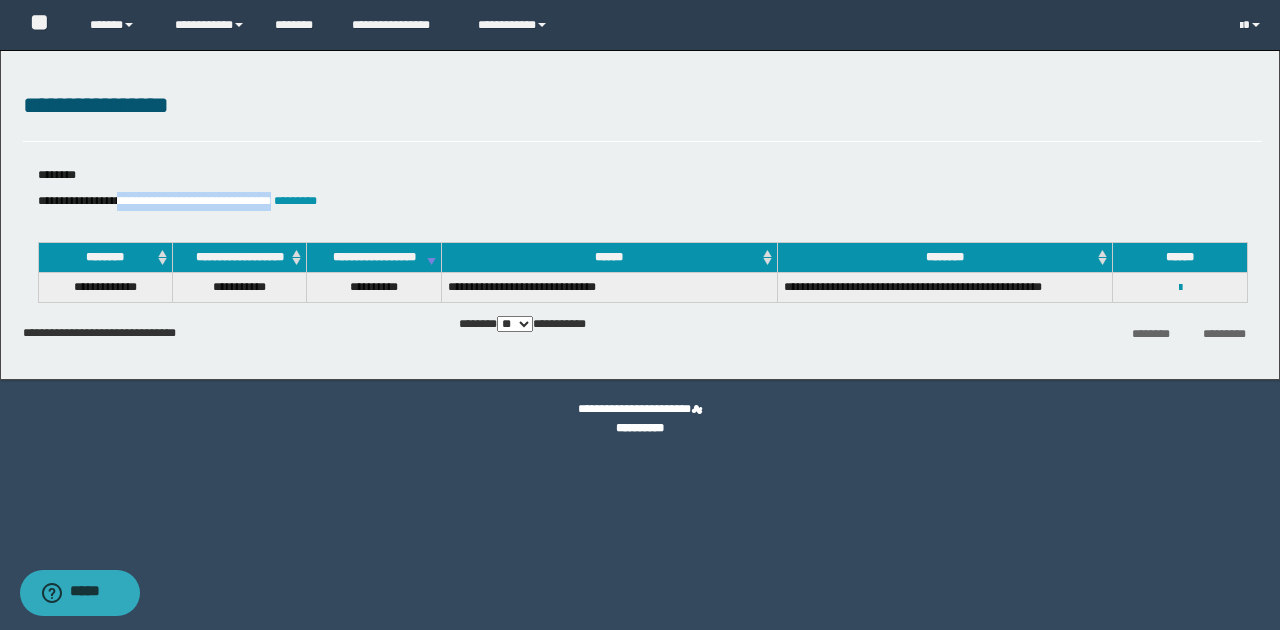drag, startPoint x: 134, startPoint y: 201, endPoint x: 306, endPoint y: 206, distance: 172.07266 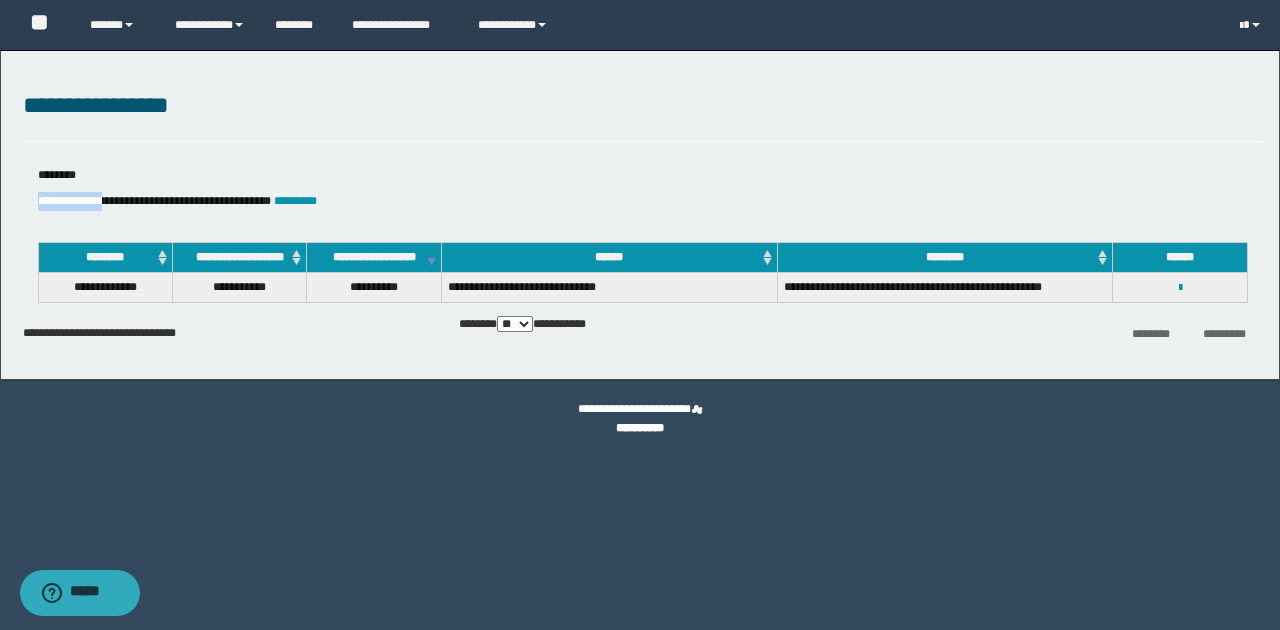 drag, startPoint x: 36, startPoint y: 200, endPoint x: 118, endPoint y: 200, distance: 82 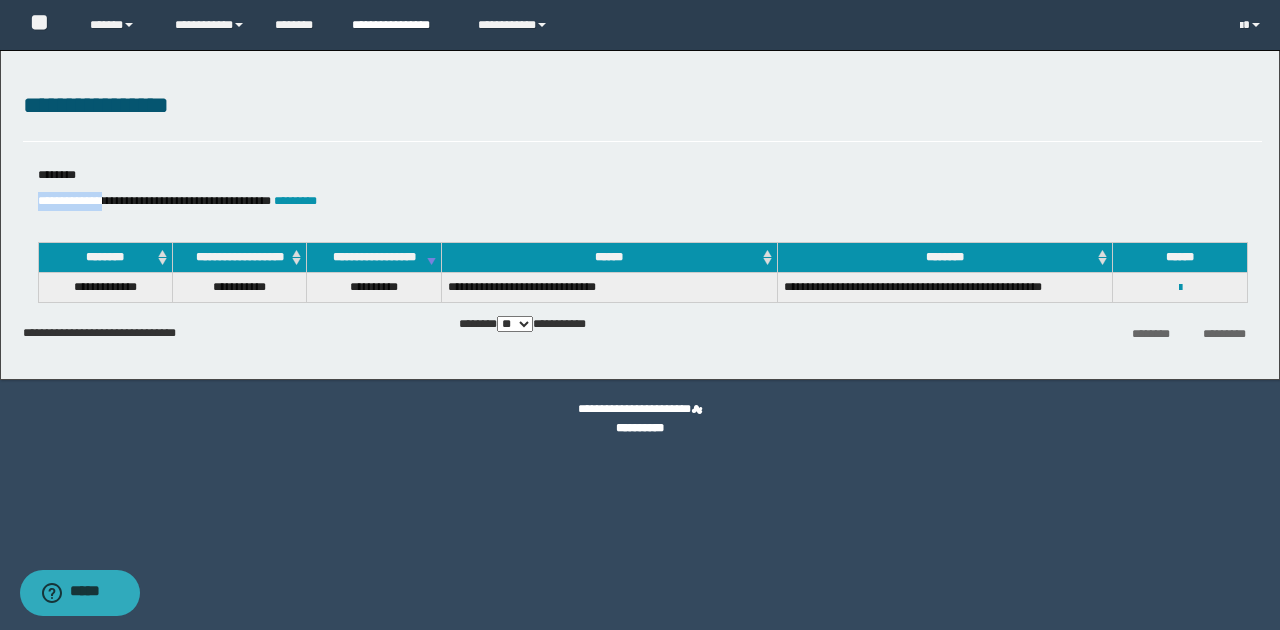 click on "**********" at bounding box center (400, 25) 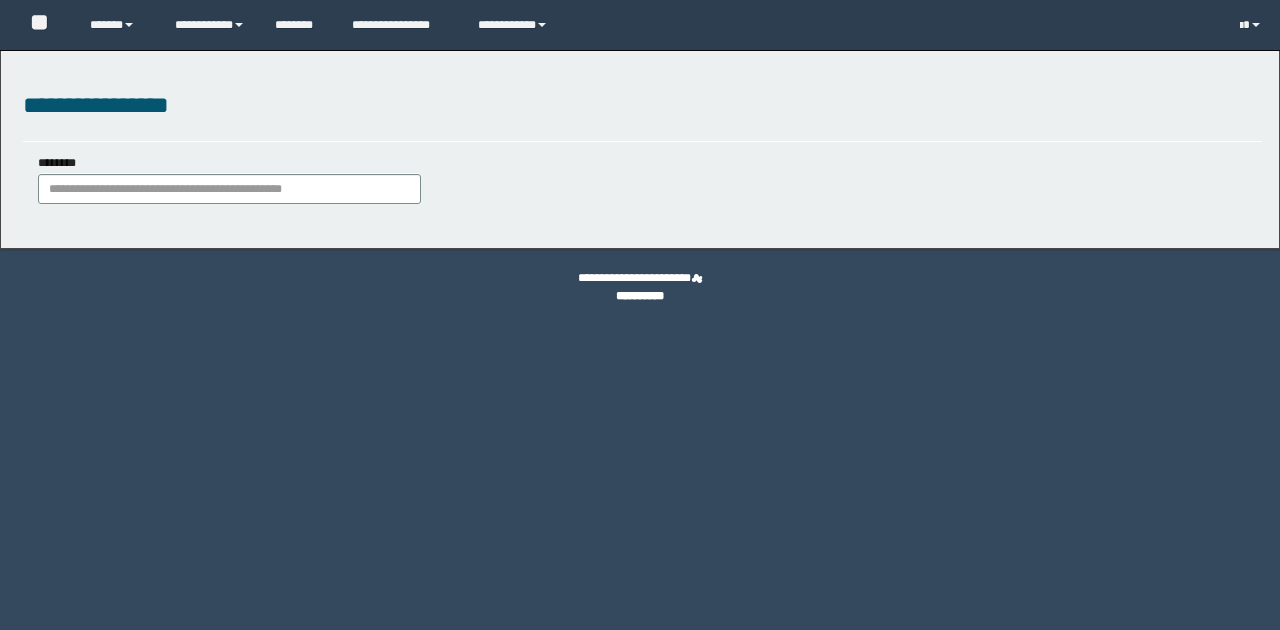 scroll, scrollTop: 0, scrollLeft: 0, axis: both 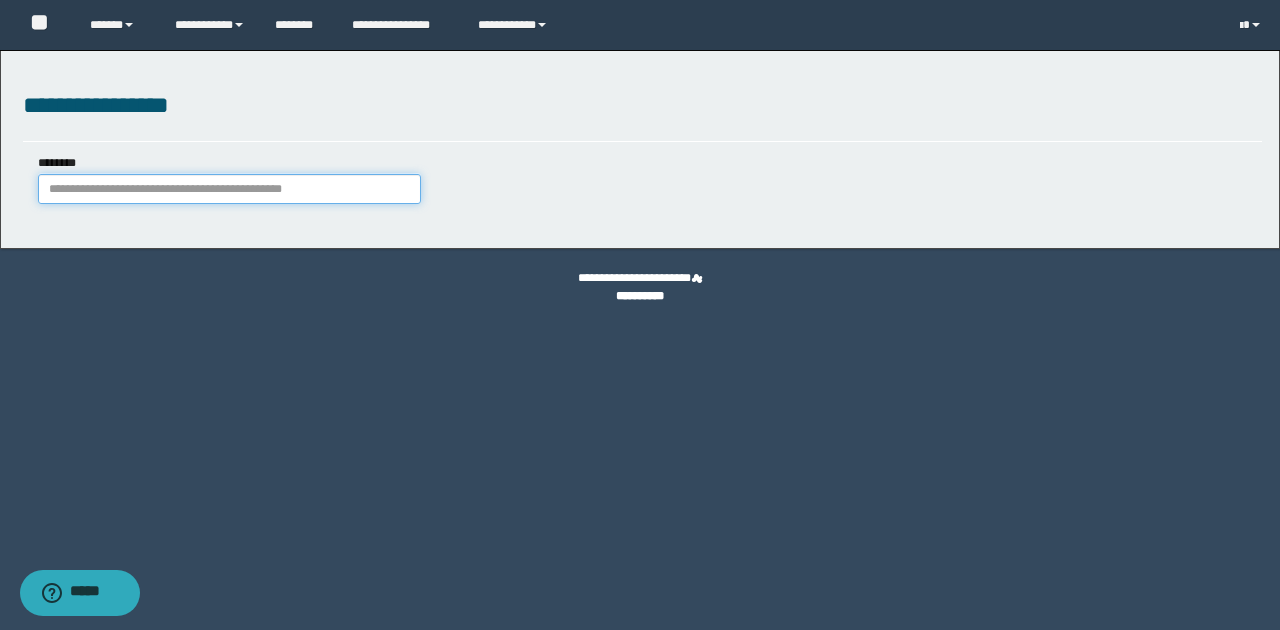 click on "********" at bounding box center (229, 189) 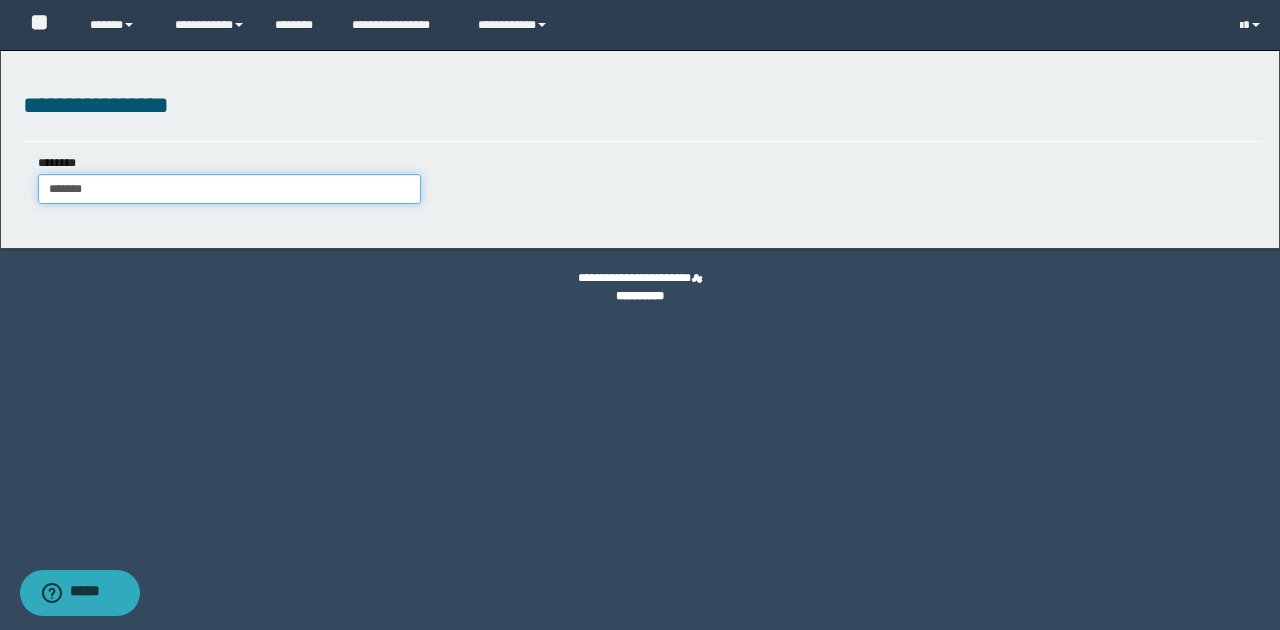 type on "********" 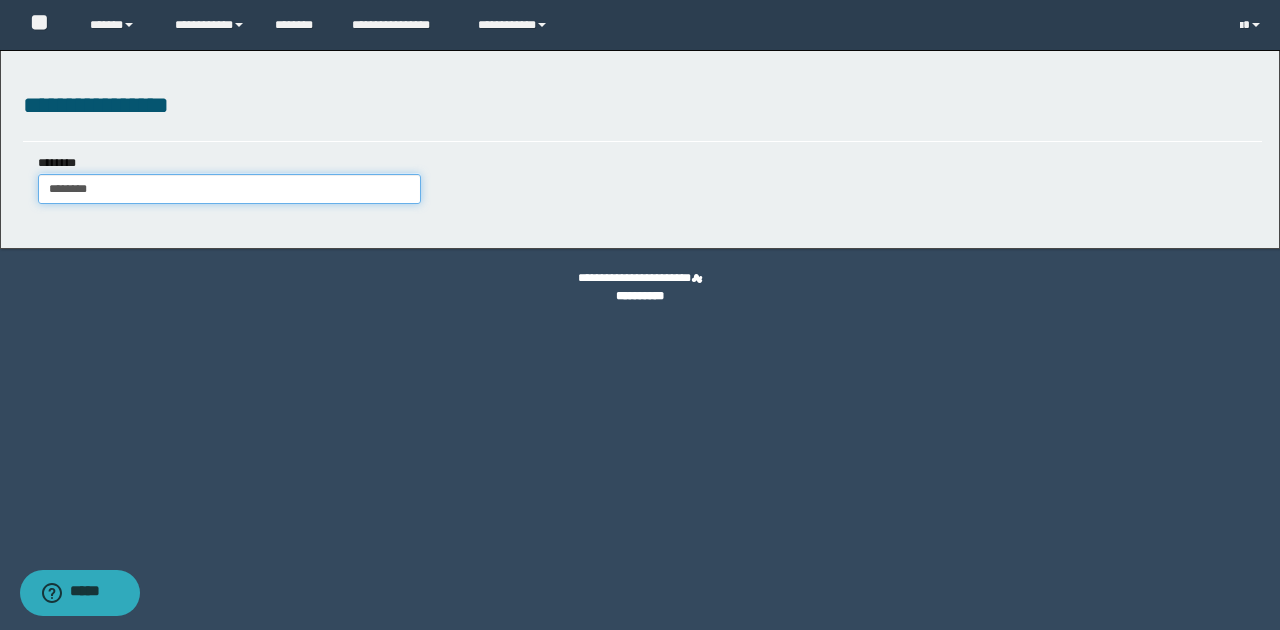 type on "********" 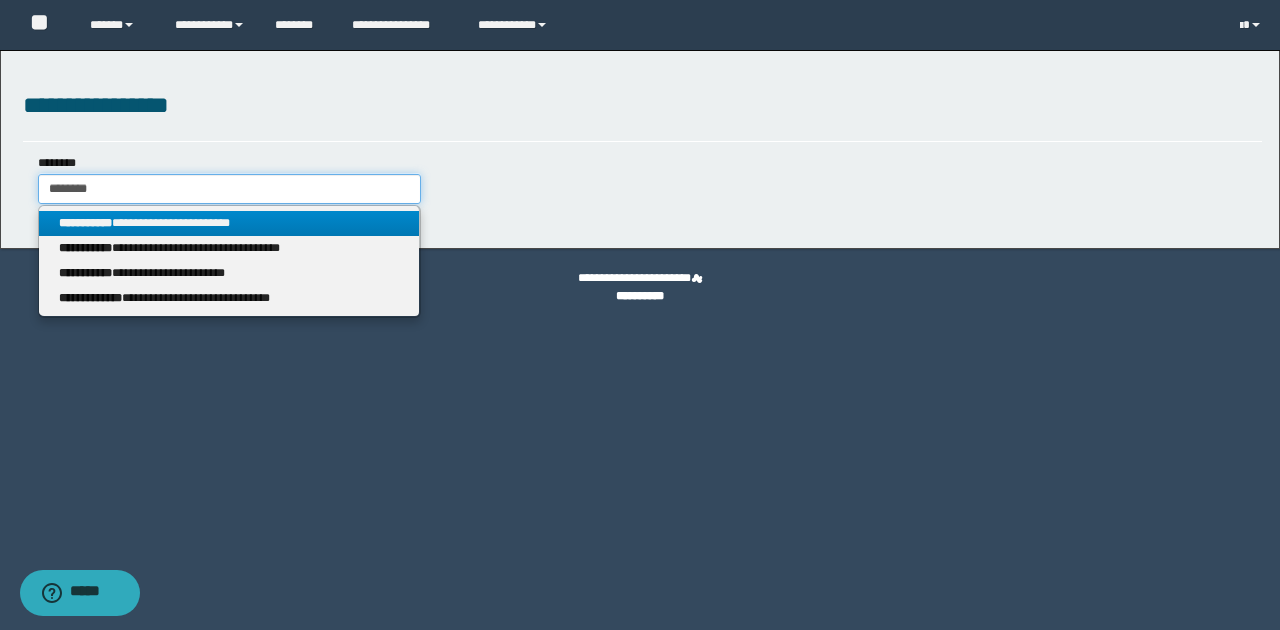 type on "********" 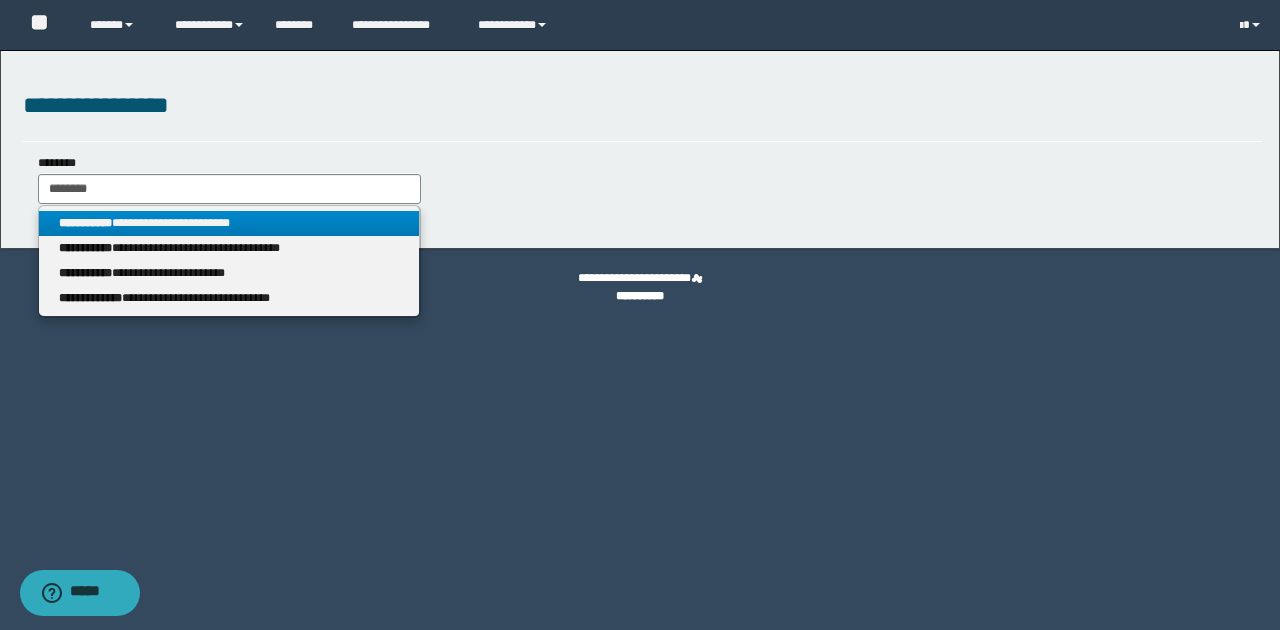 click on "**********" at bounding box center [229, 223] 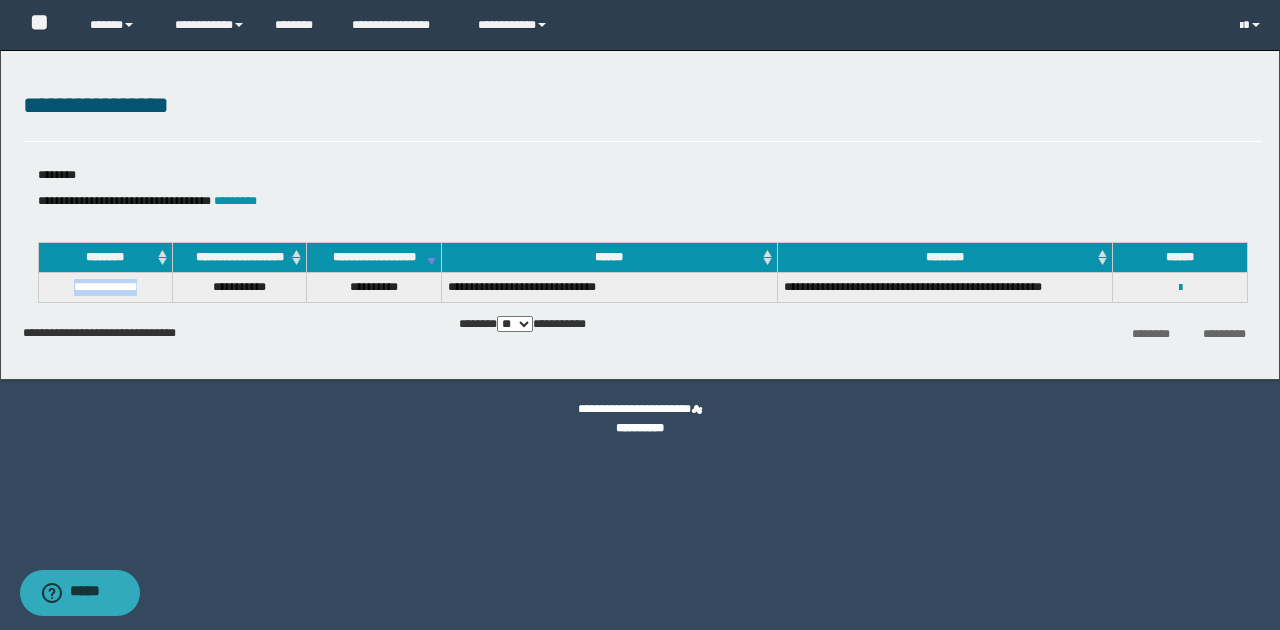 drag, startPoint x: 60, startPoint y: 285, endPoint x: 162, endPoint y: 291, distance: 102.176315 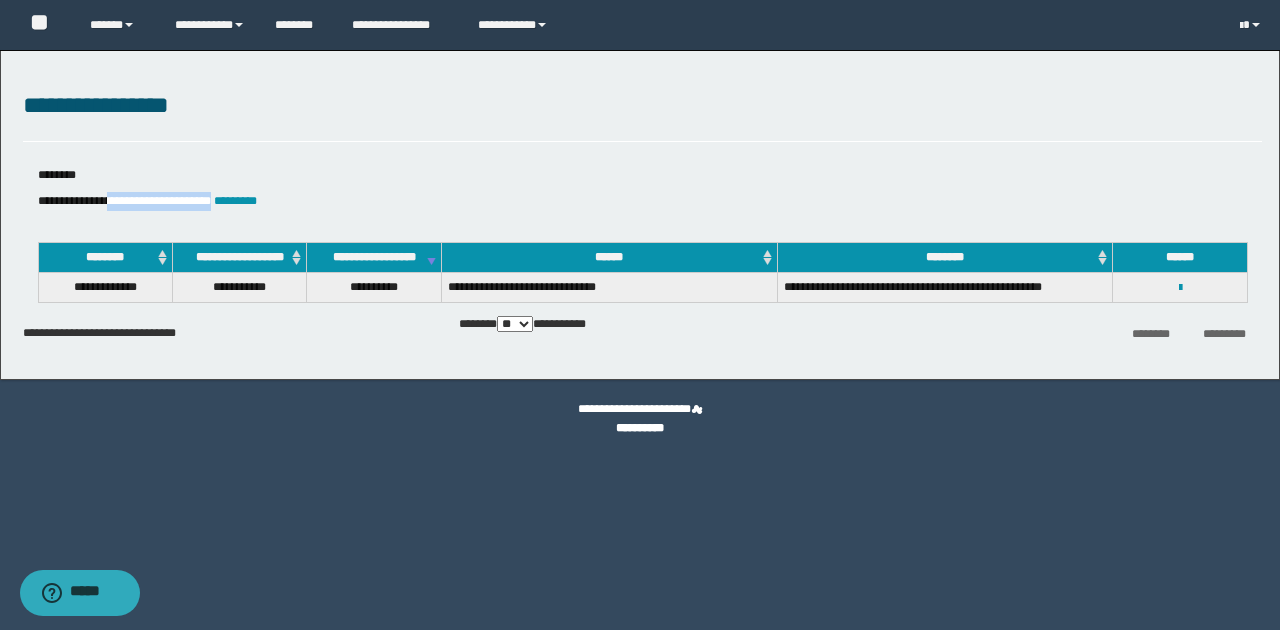 drag, startPoint x: 116, startPoint y: 201, endPoint x: 234, endPoint y: 202, distance: 118.004234 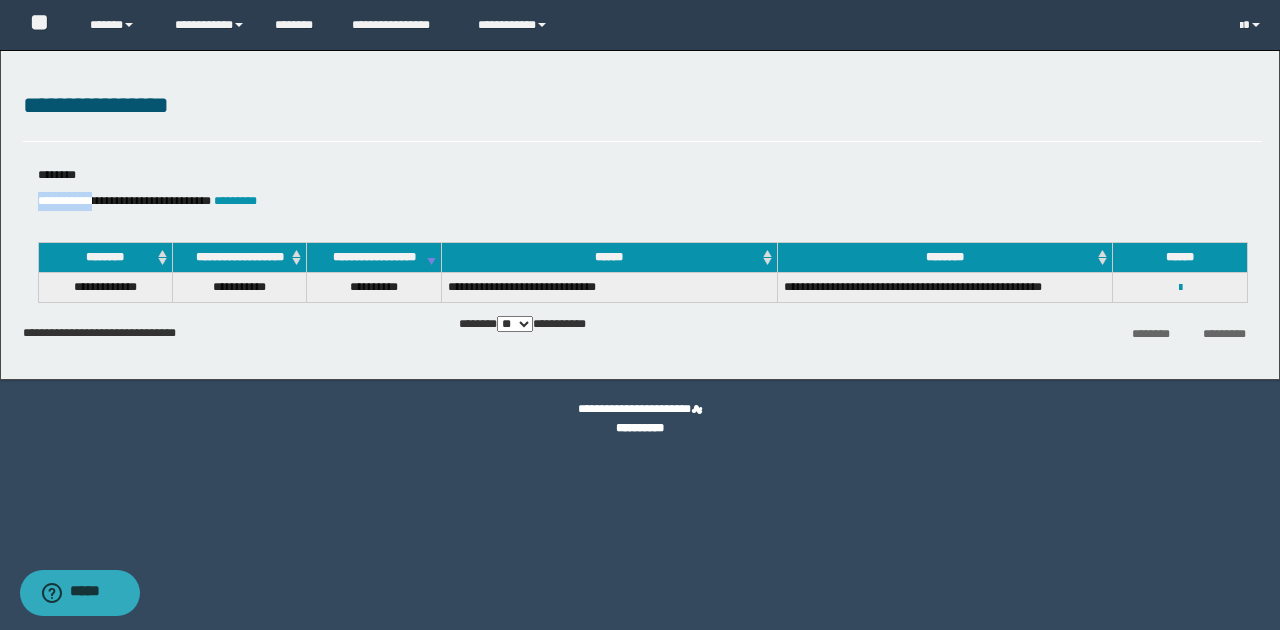 drag, startPoint x: 39, startPoint y: 197, endPoint x: 104, endPoint y: 201, distance: 65.12296 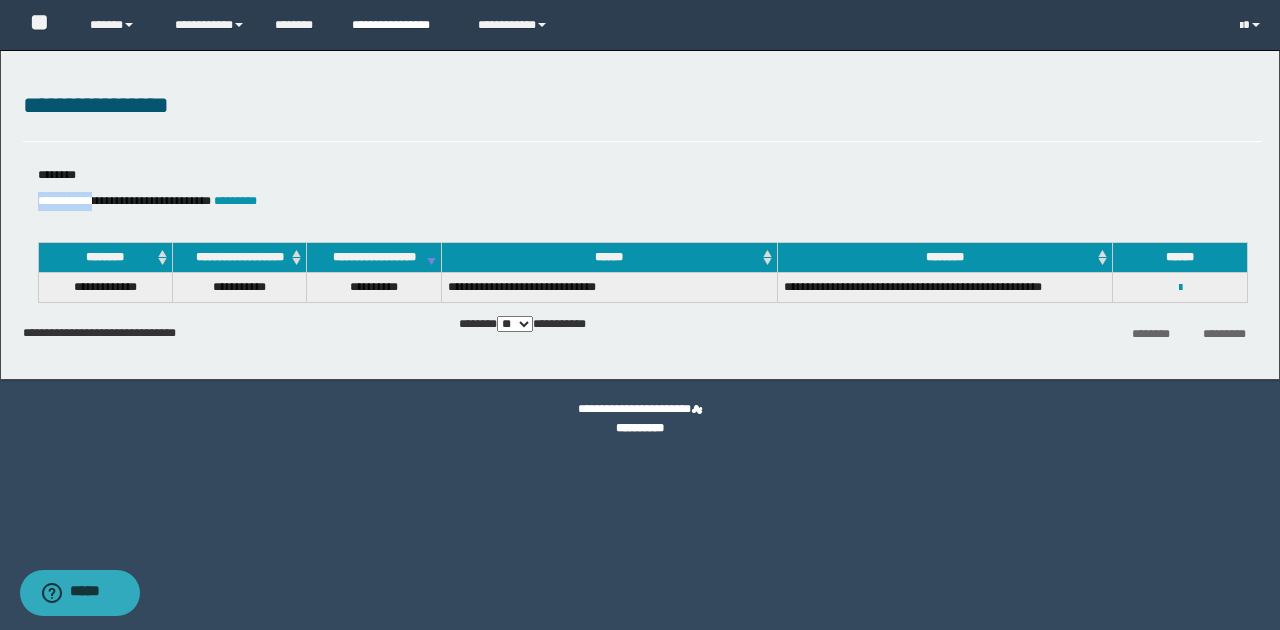 click on "**********" at bounding box center [400, 25] 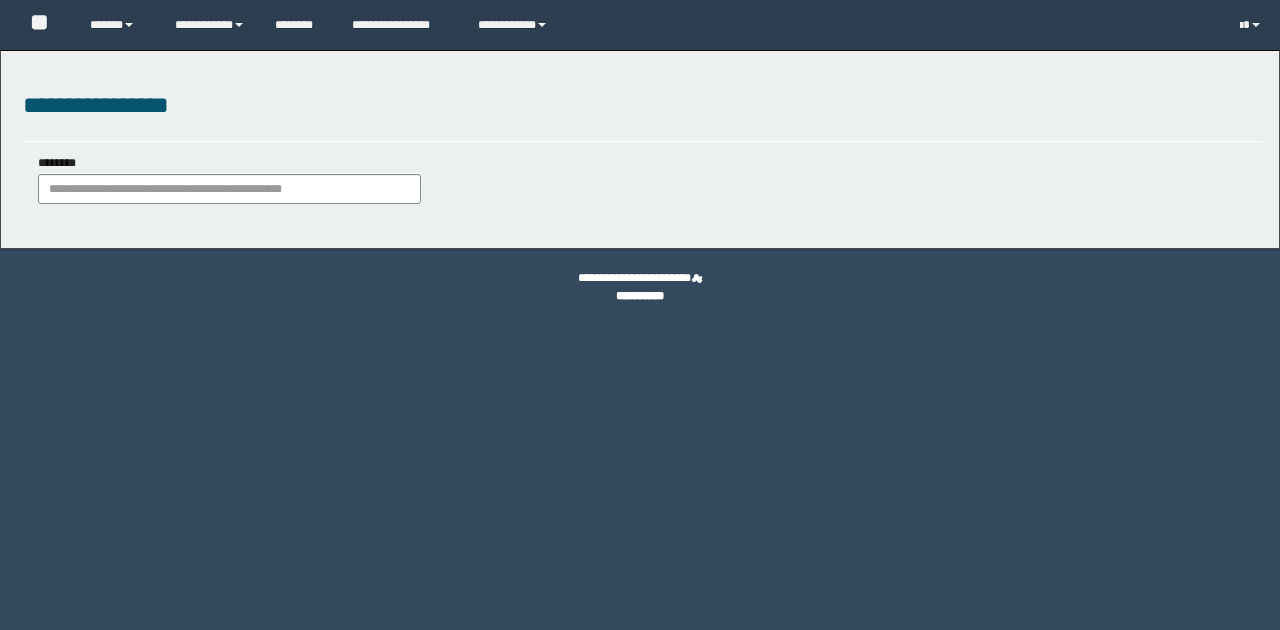 scroll, scrollTop: 0, scrollLeft: 0, axis: both 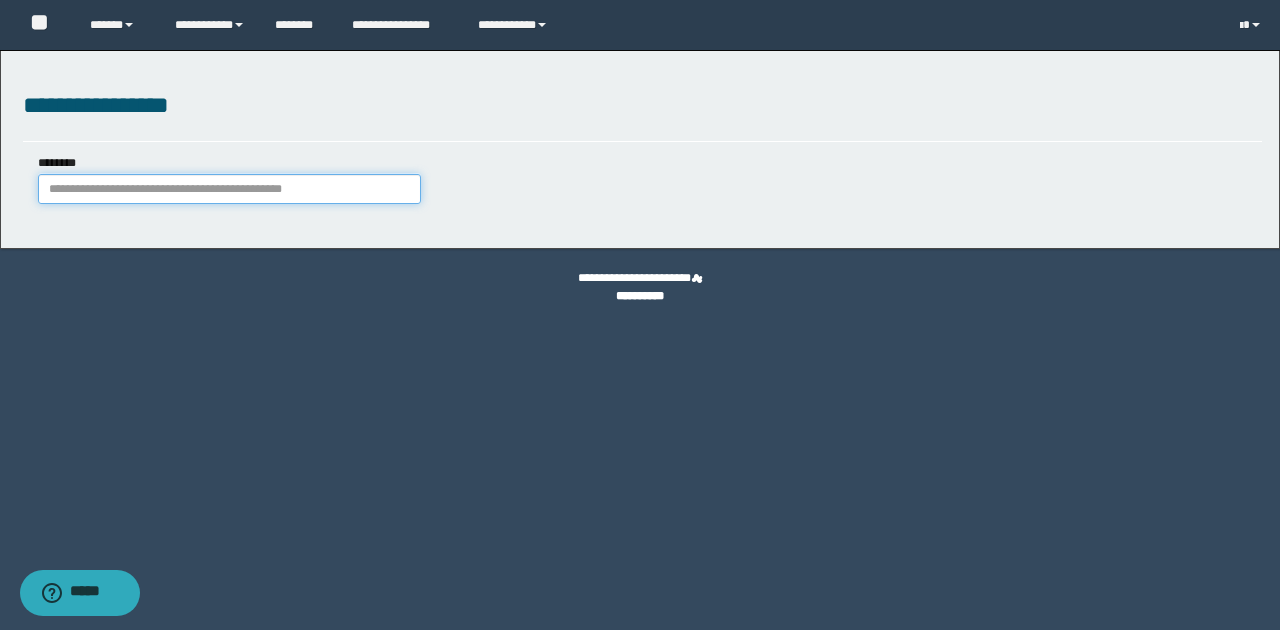 click on "********" at bounding box center (229, 189) 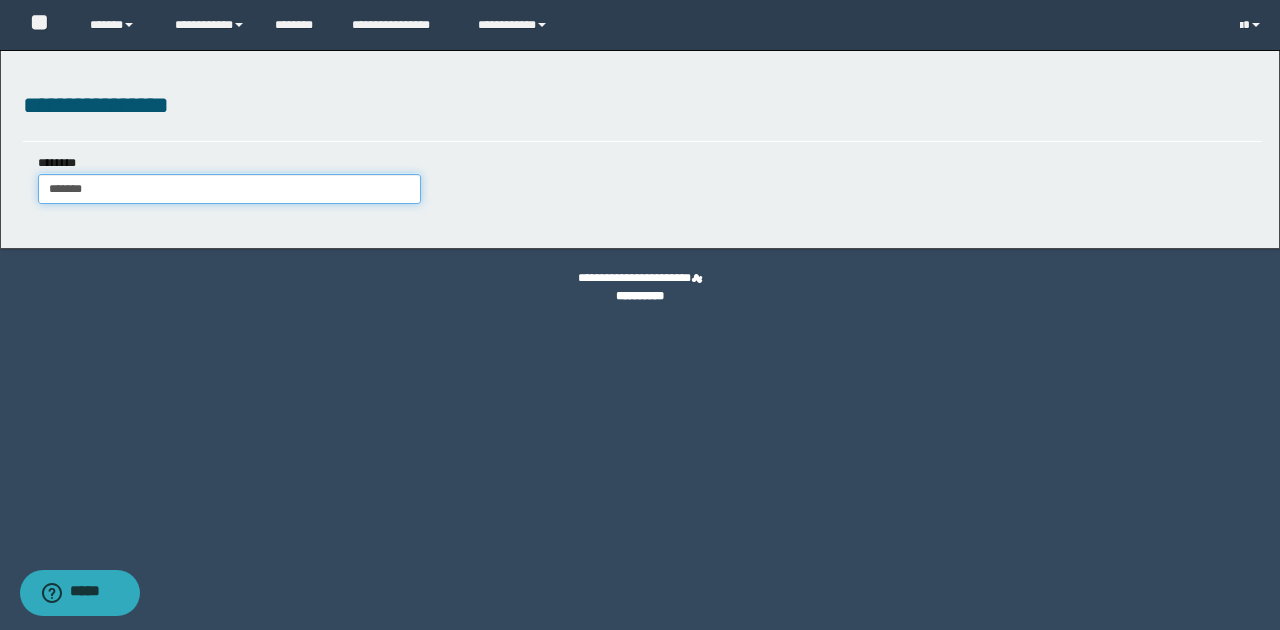 type on "********" 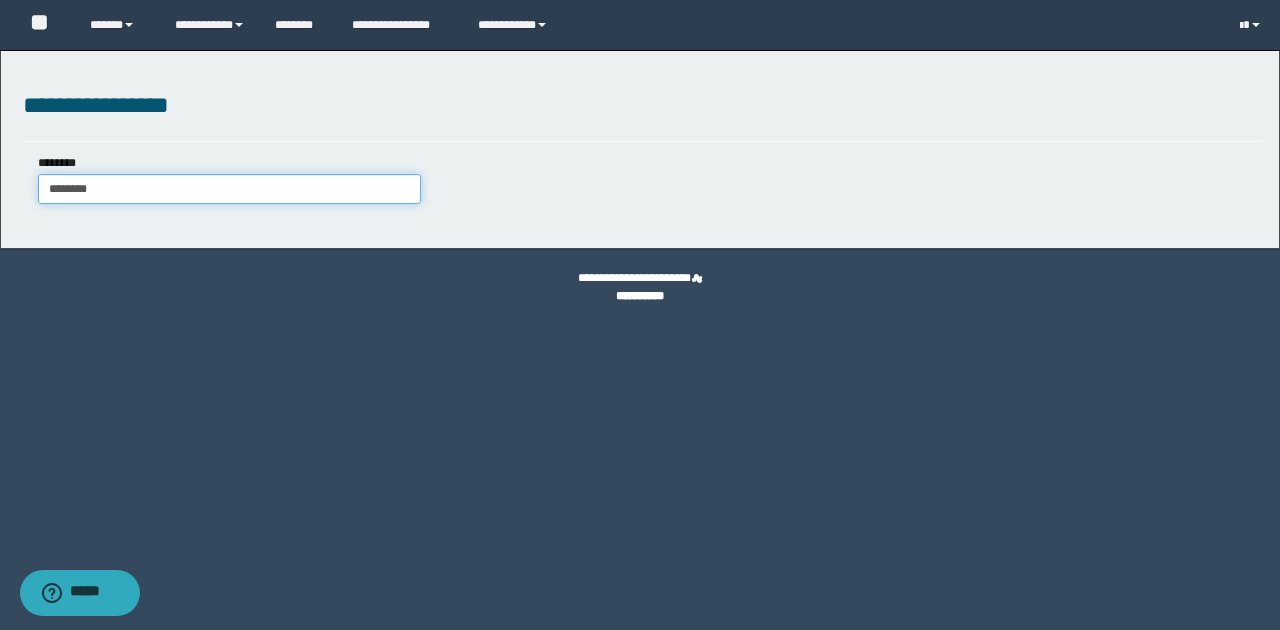 type on "********" 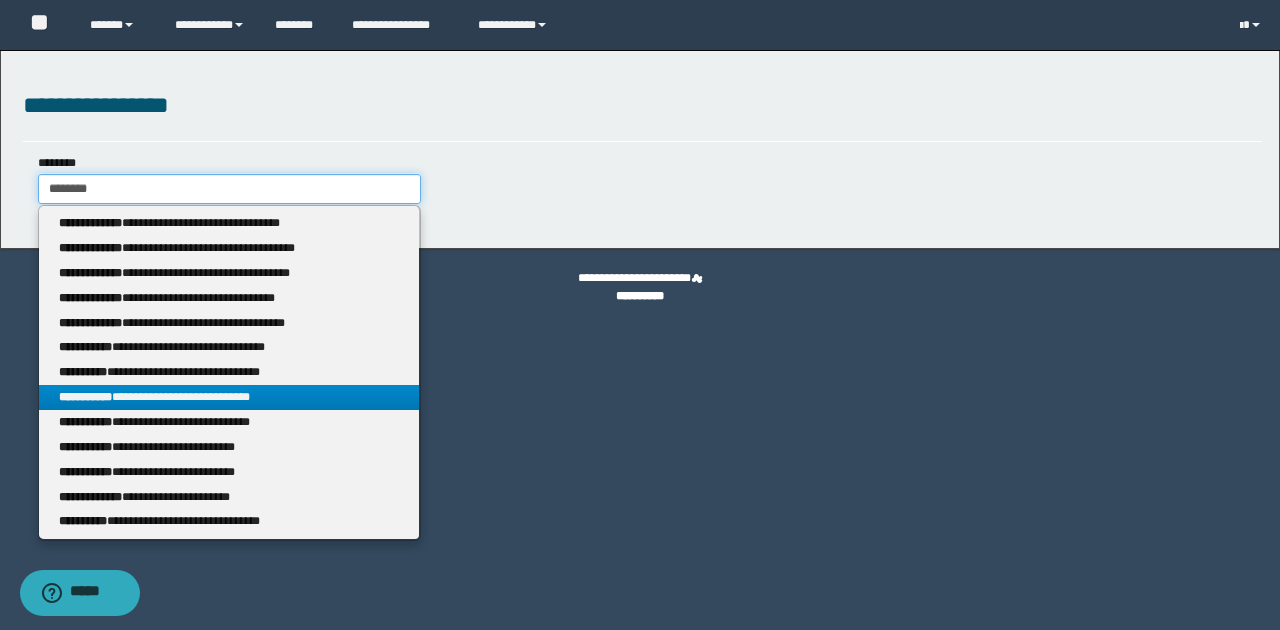 type on "********" 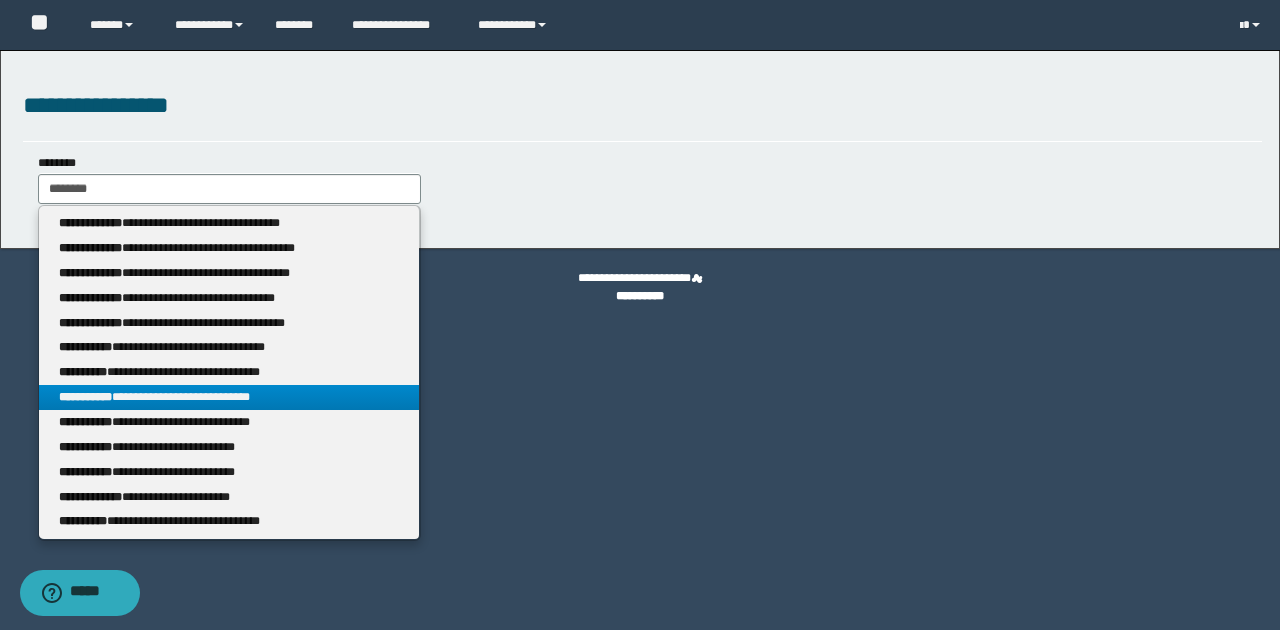 click on "**********" at bounding box center [229, 397] 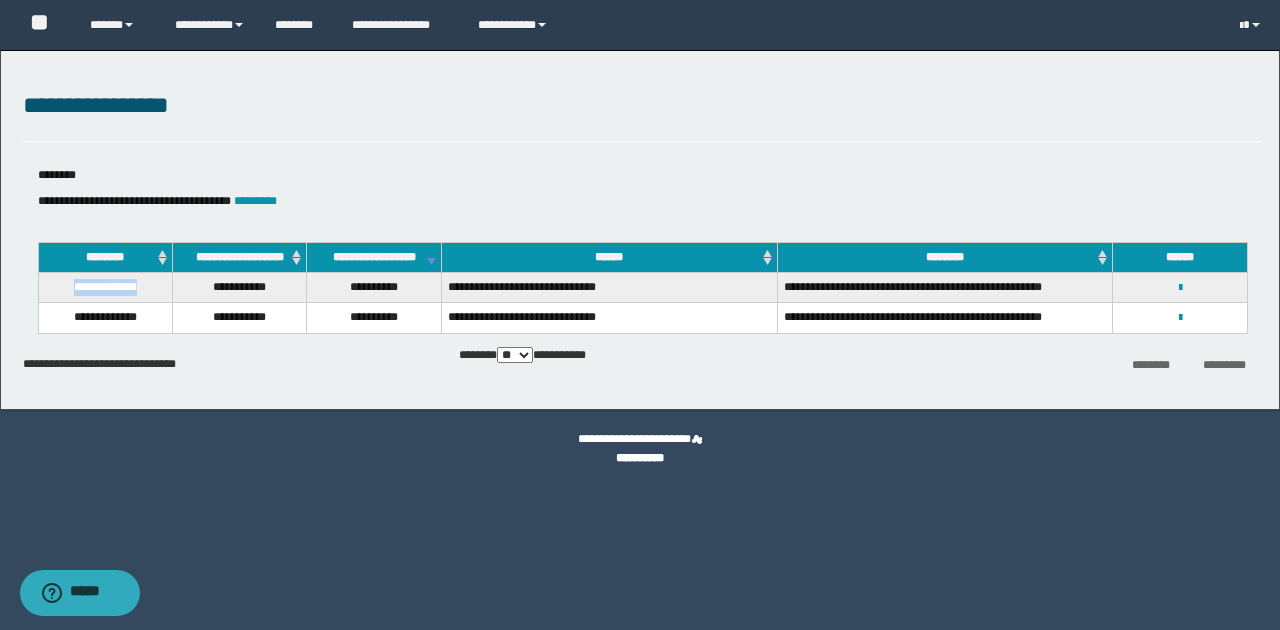 drag, startPoint x: 63, startPoint y: 283, endPoint x: 170, endPoint y: 286, distance: 107.042046 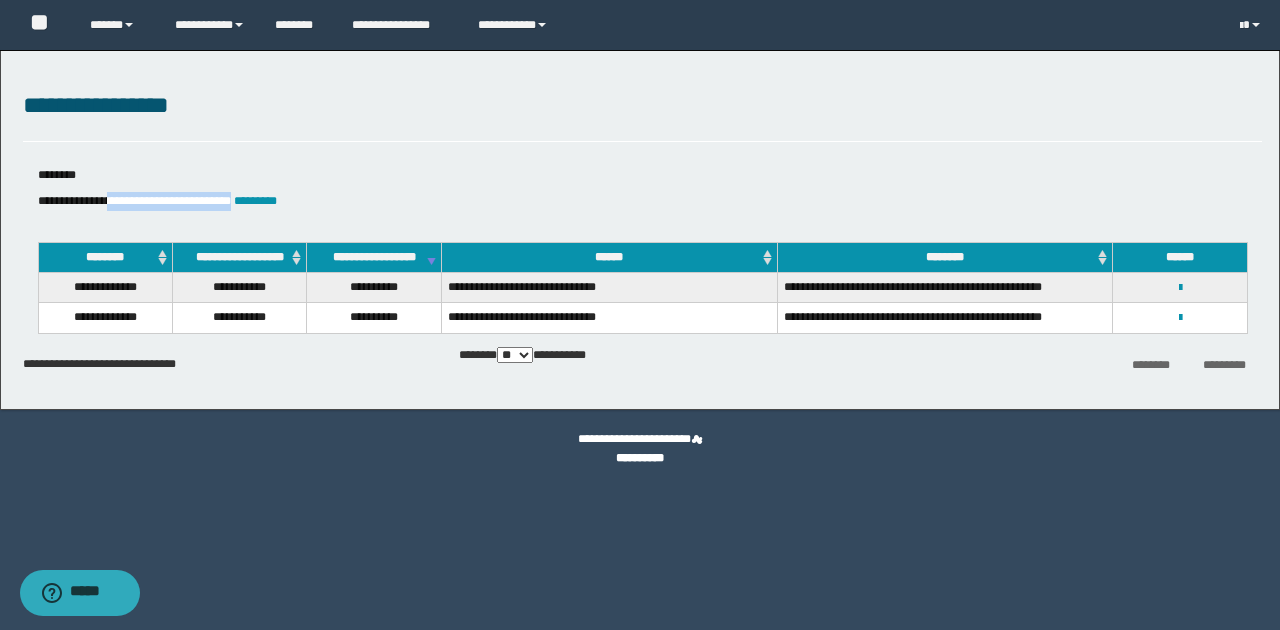 drag, startPoint x: 120, startPoint y: 199, endPoint x: 262, endPoint y: 210, distance: 142.42542 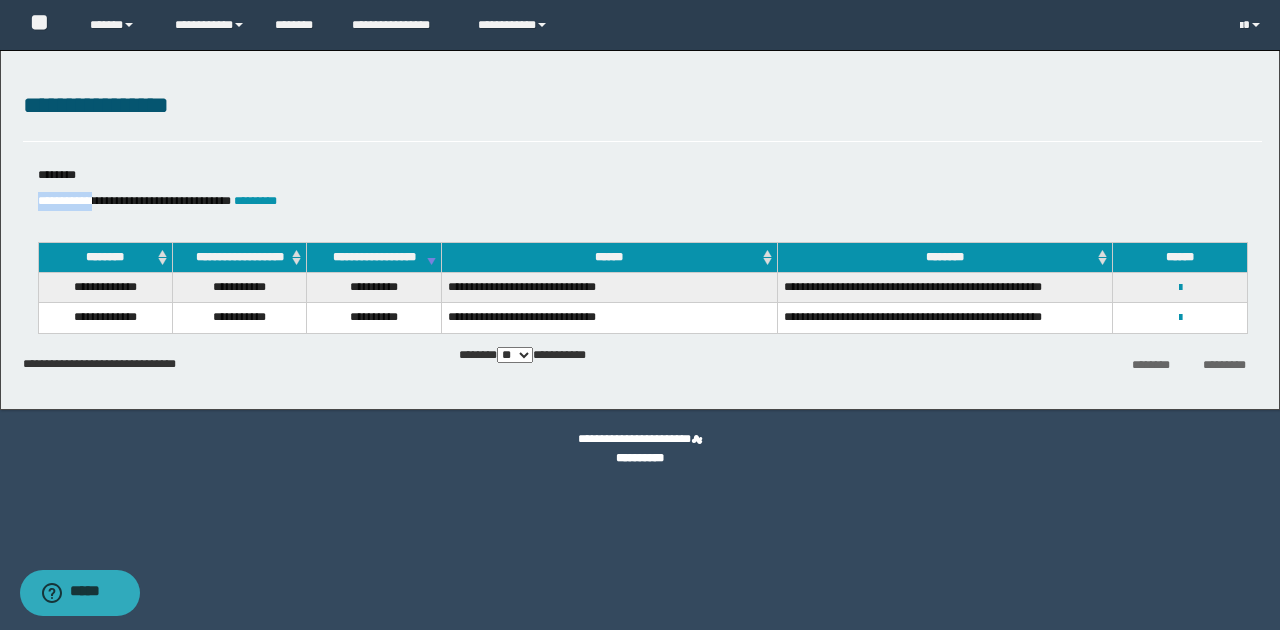 drag, startPoint x: 38, startPoint y: 200, endPoint x: 104, endPoint y: 202, distance: 66.0303 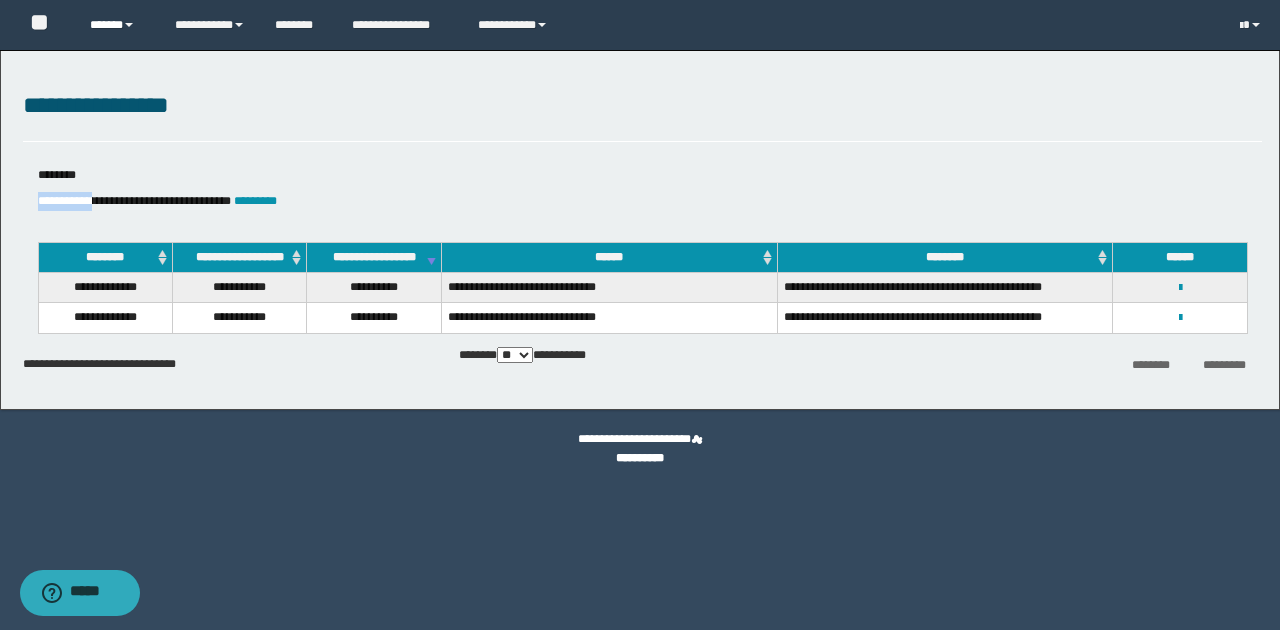 click on "******" at bounding box center (117, 25) 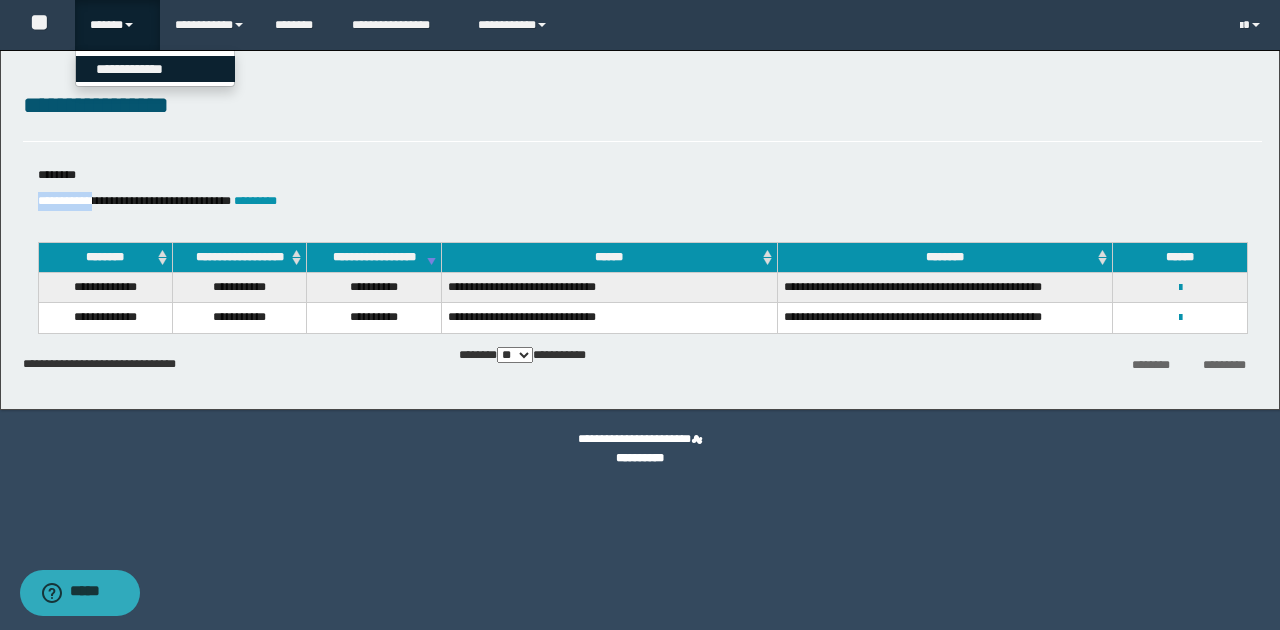 click on "**********" at bounding box center (155, 69) 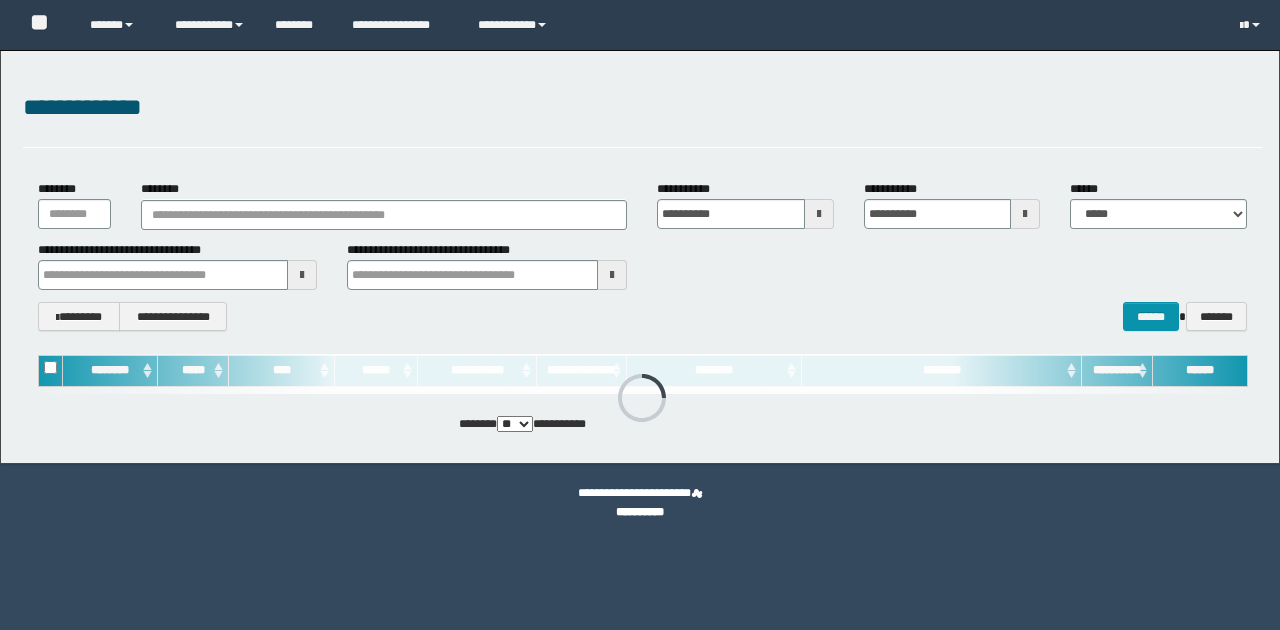 scroll, scrollTop: 0, scrollLeft: 0, axis: both 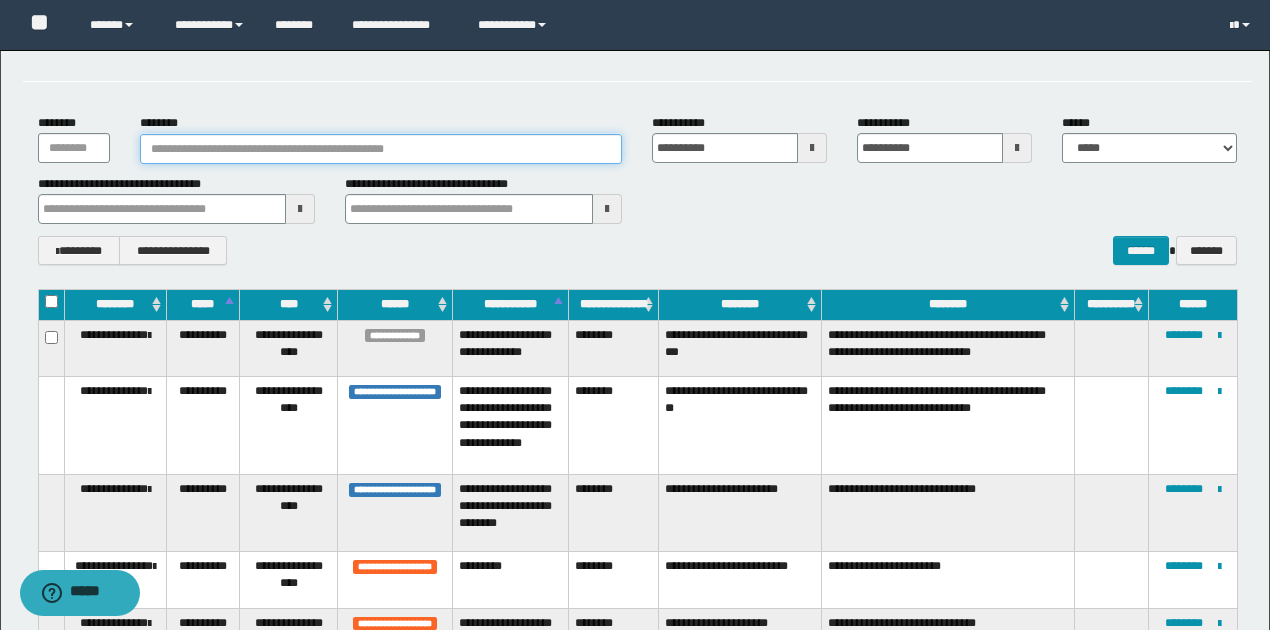 click on "********" at bounding box center (381, 149) 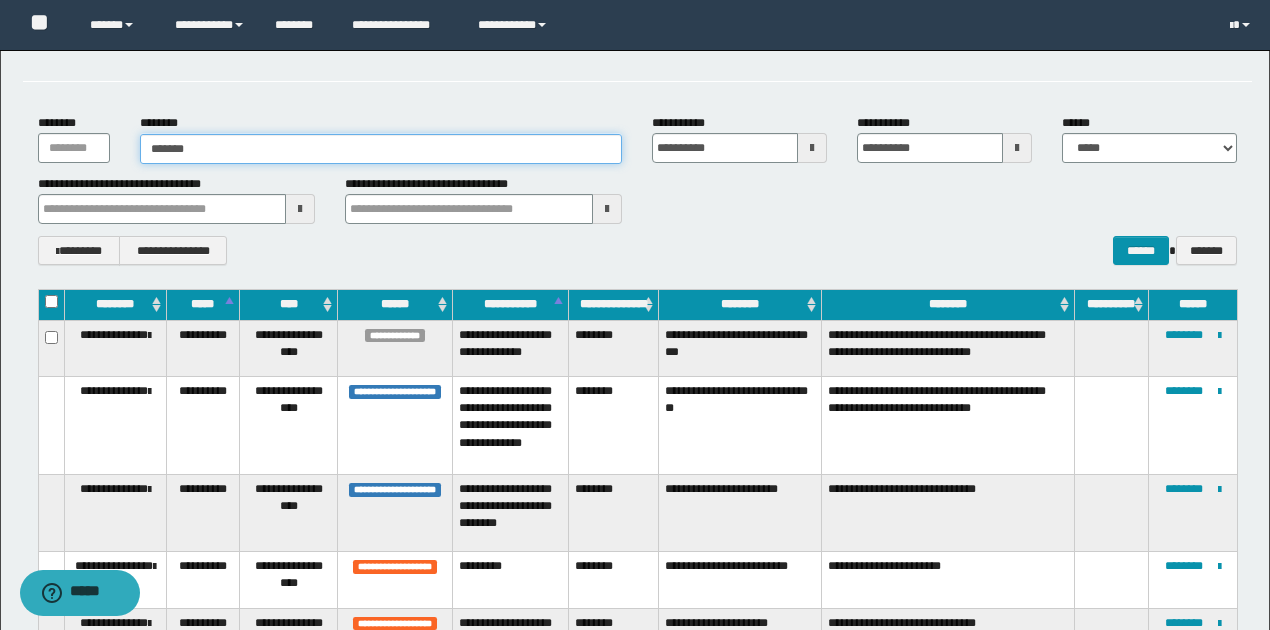 type on "********" 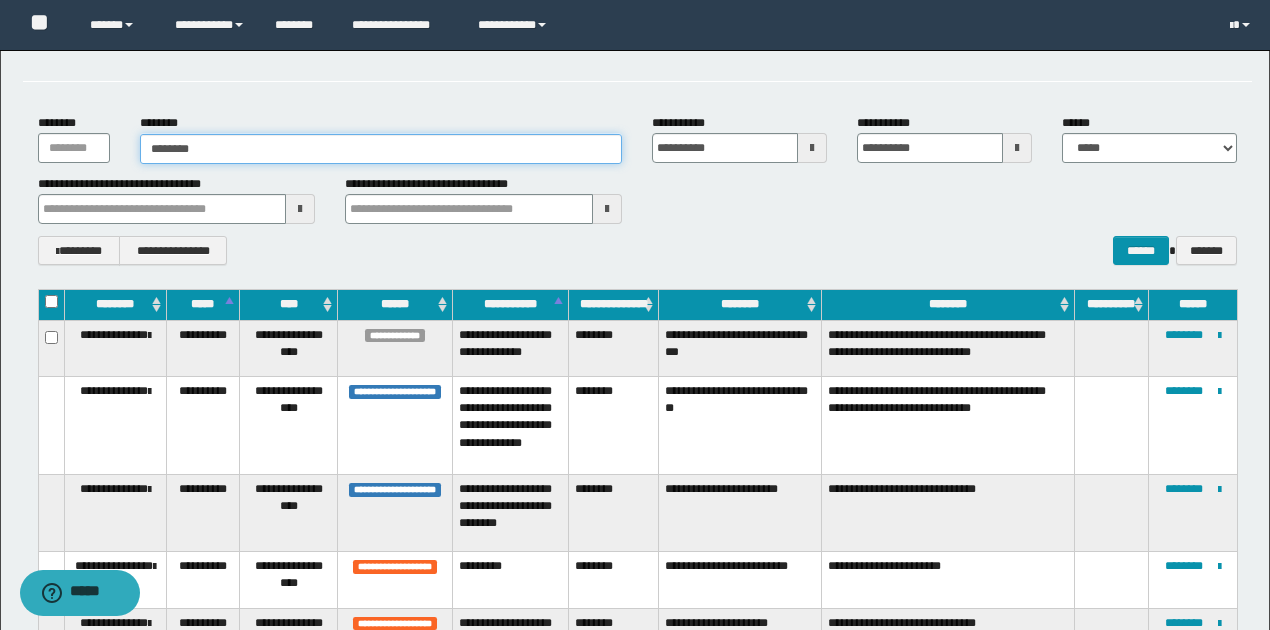 type on "********" 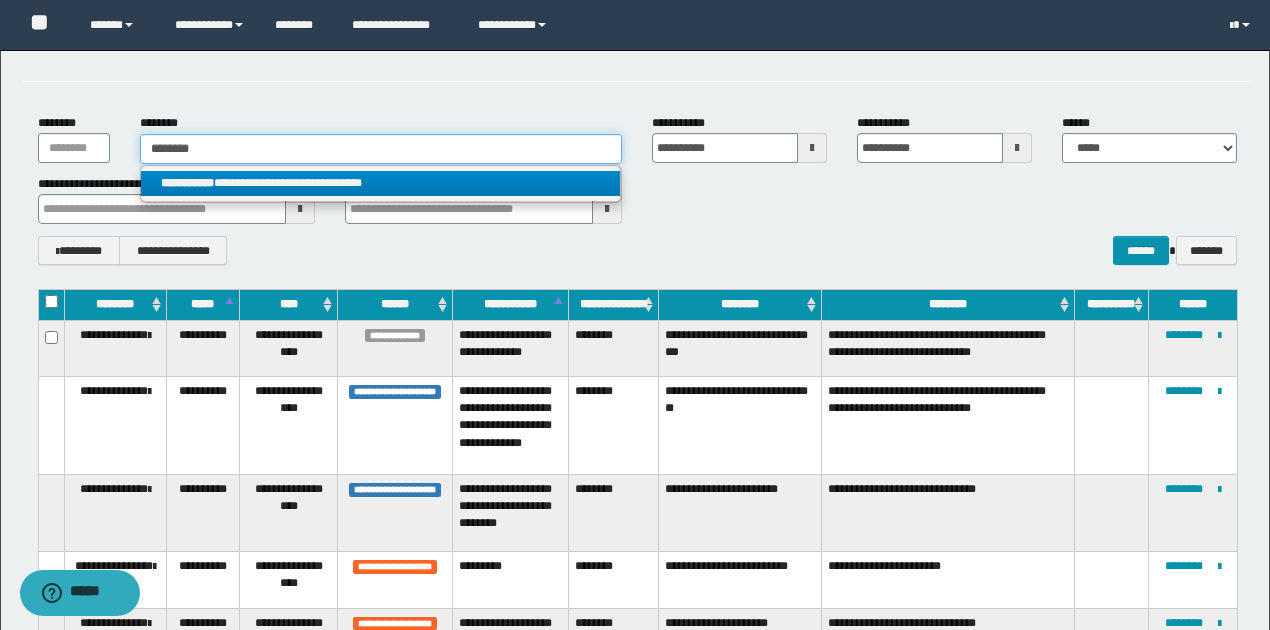 type on "********" 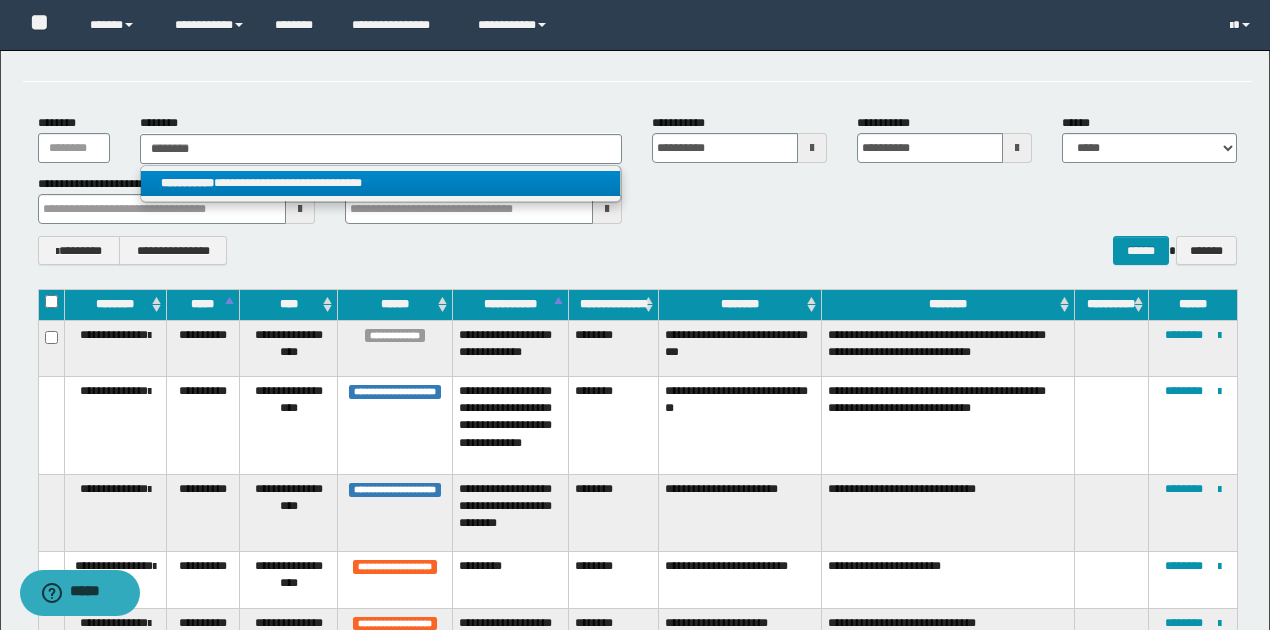 click on "**********" at bounding box center [380, 183] 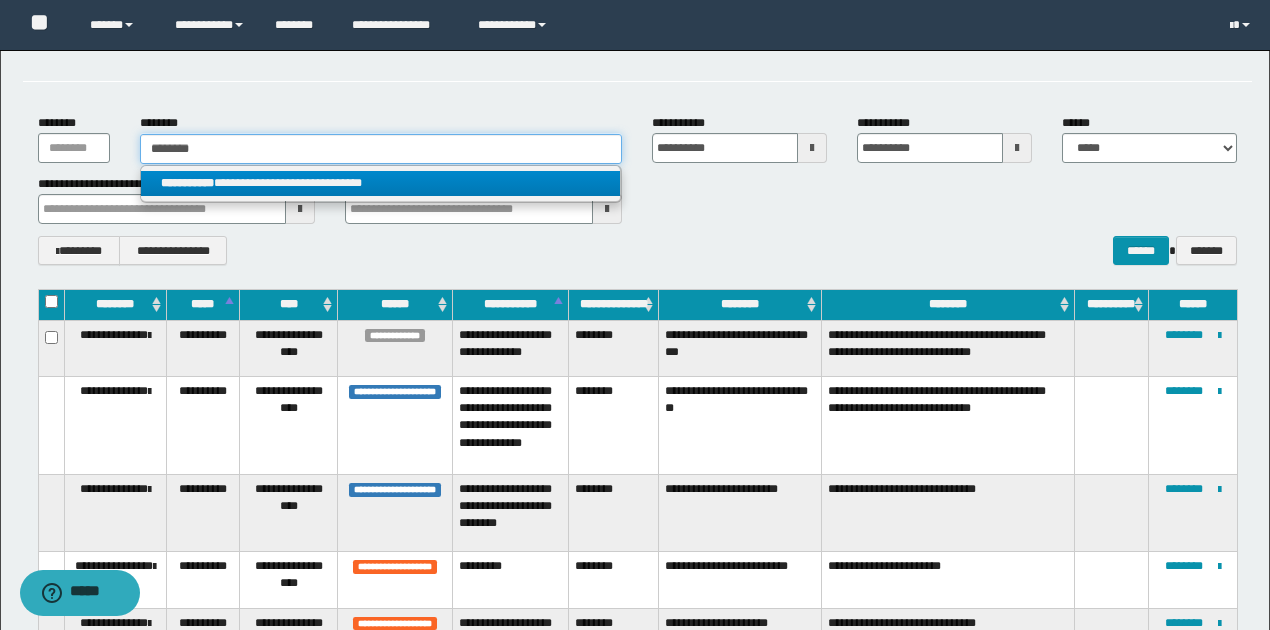 type 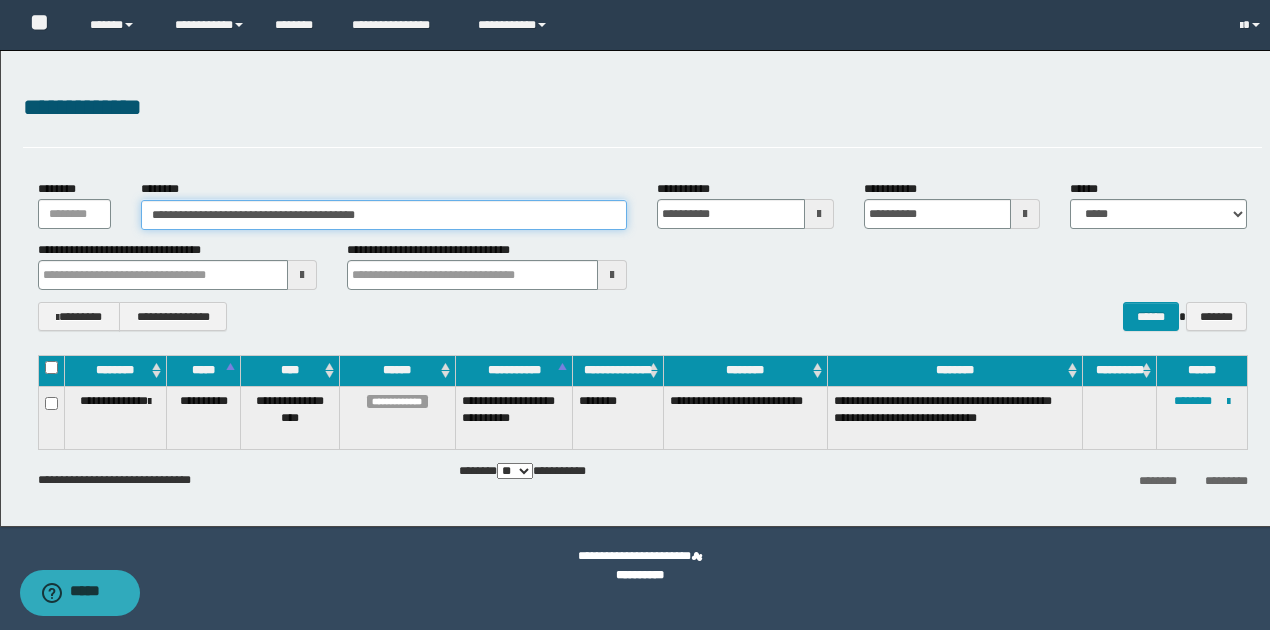 scroll, scrollTop: 0, scrollLeft: 0, axis: both 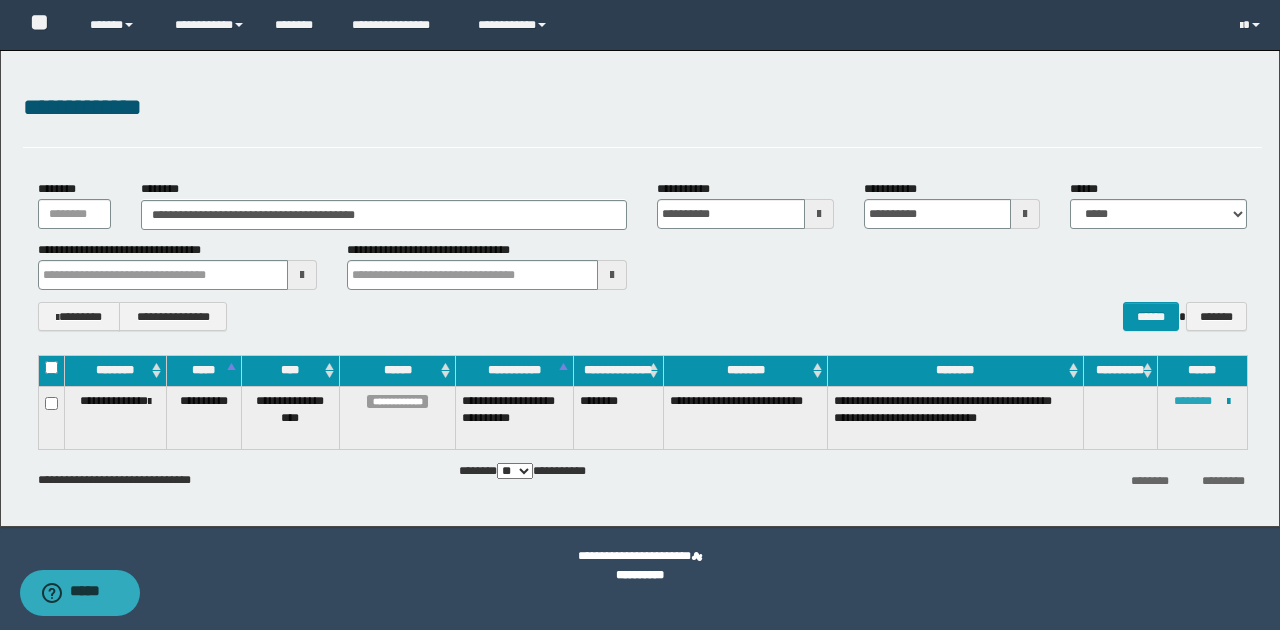 click on "********" at bounding box center [1193, 401] 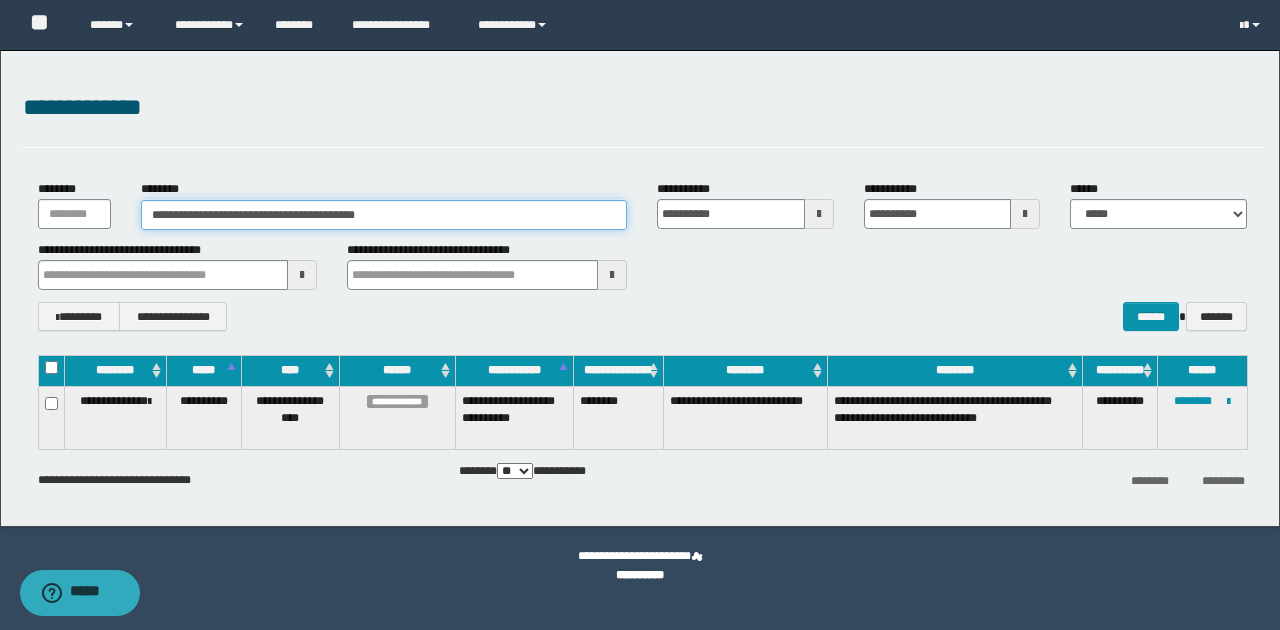 drag, startPoint x: 416, startPoint y: 220, endPoint x: 101, endPoint y: 202, distance: 315.51385 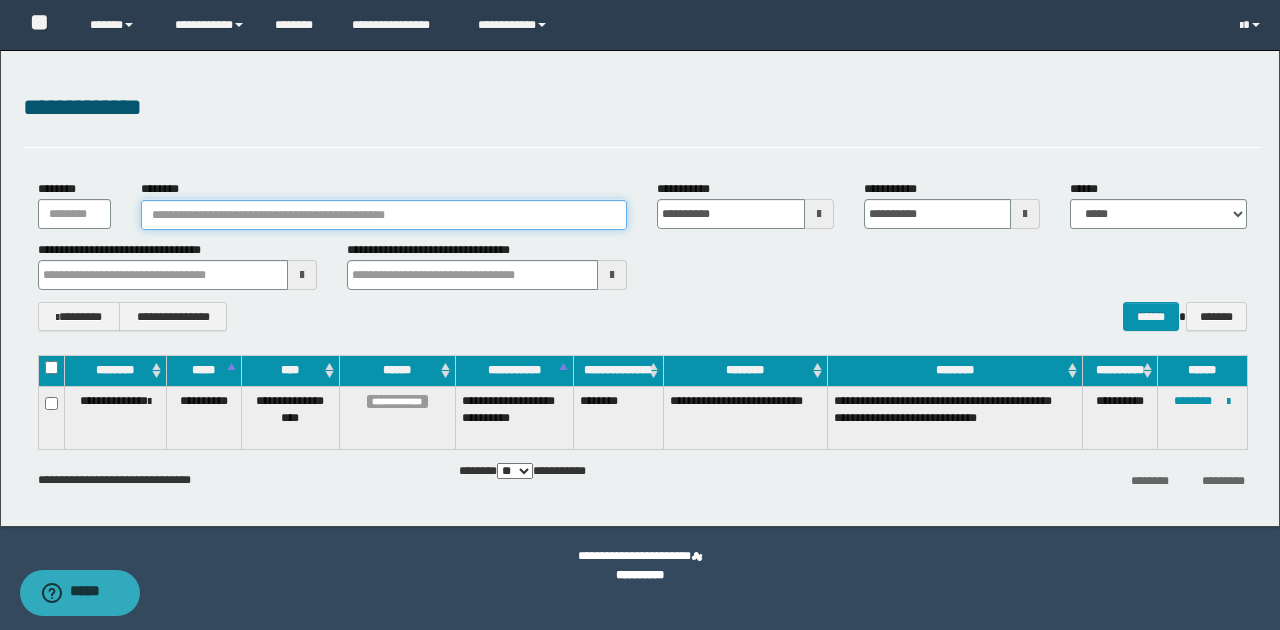 type 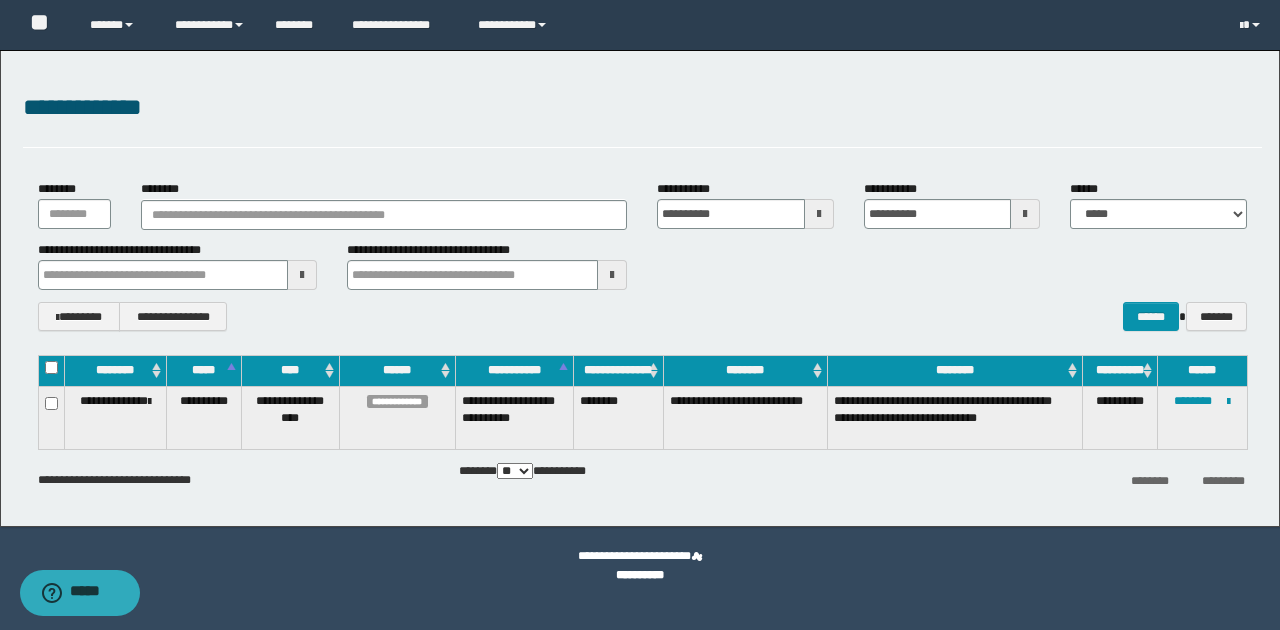 click at bounding box center (302, 275) 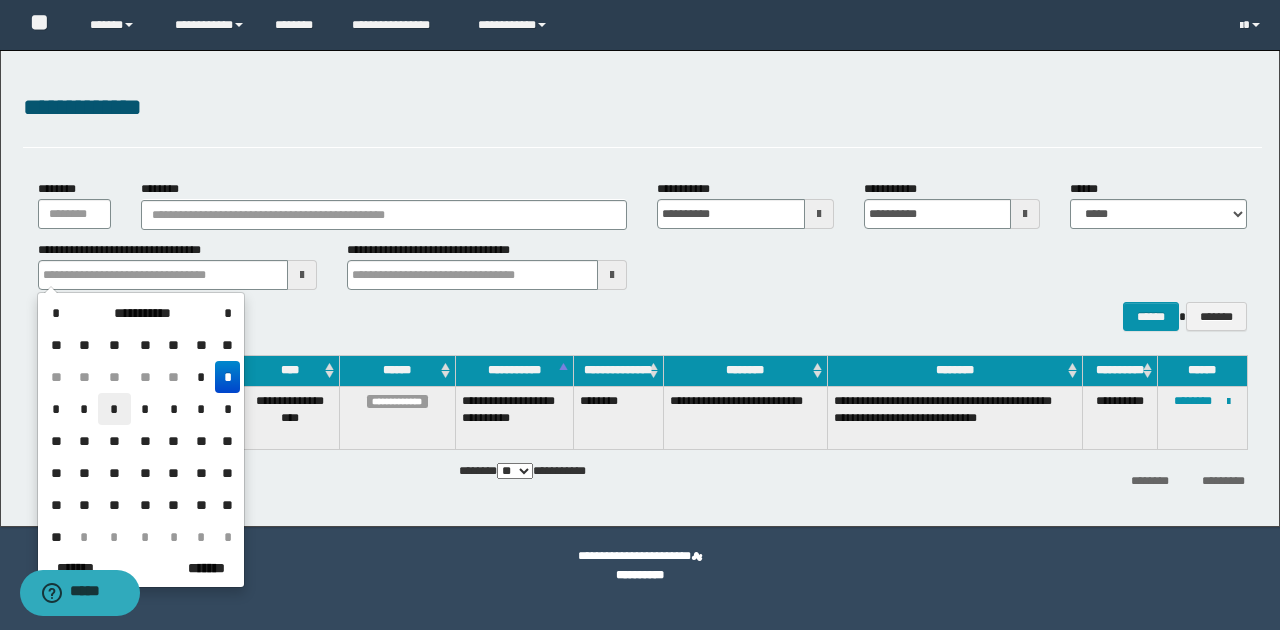 click on "*" at bounding box center (114, 409) 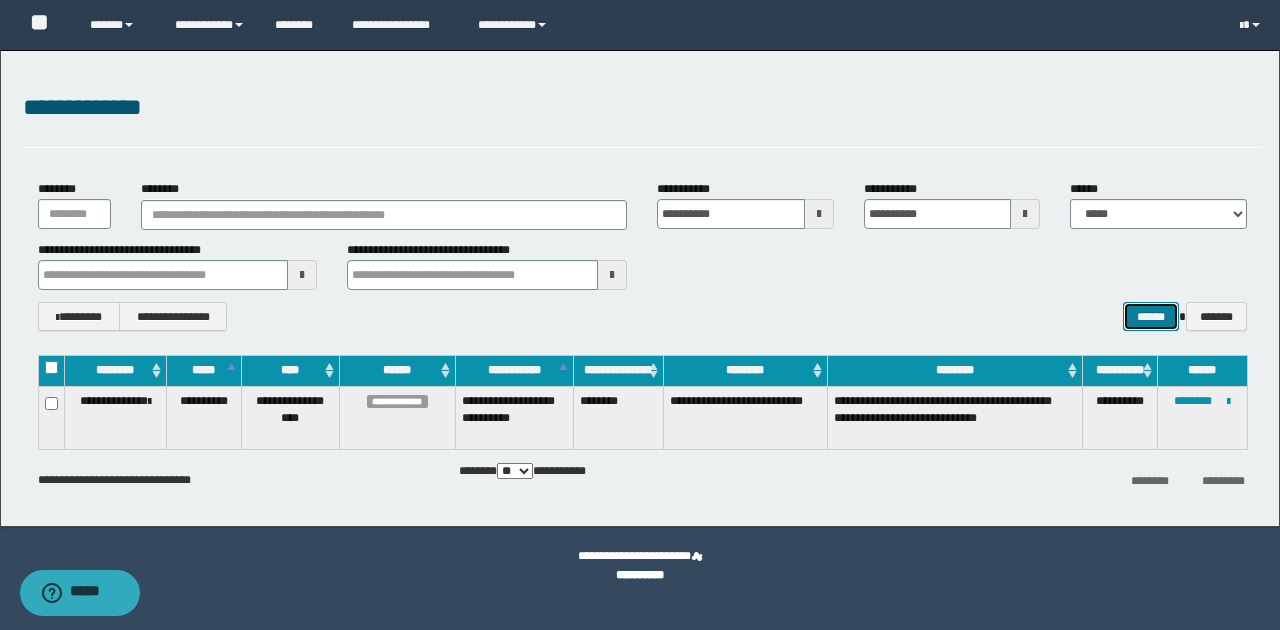 click on "******" at bounding box center (1151, 316) 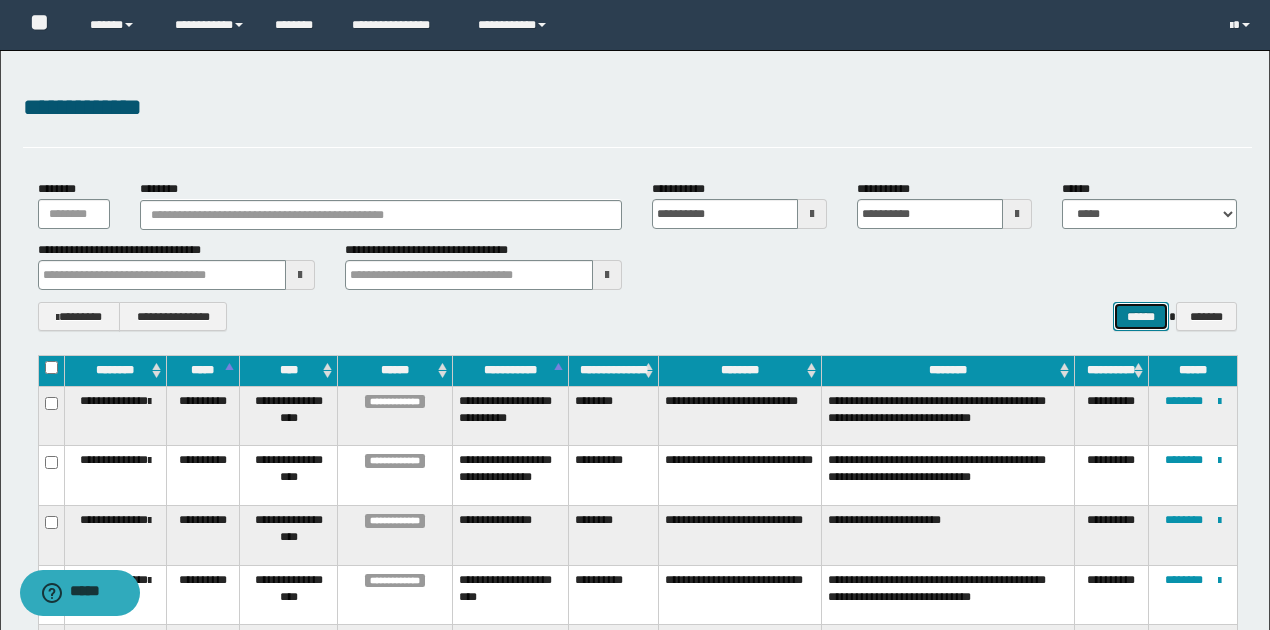 scroll, scrollTop: 266, scrollLeft: 0, axis: vertical 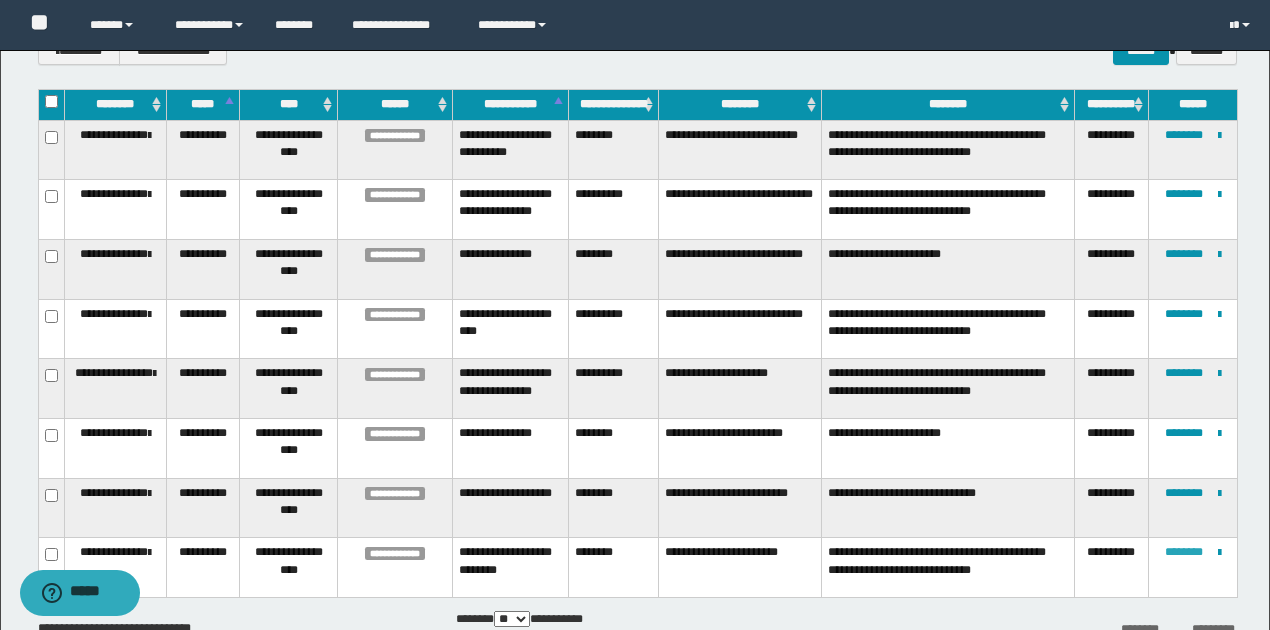 click on "********" at bounding box center (1184, 552) 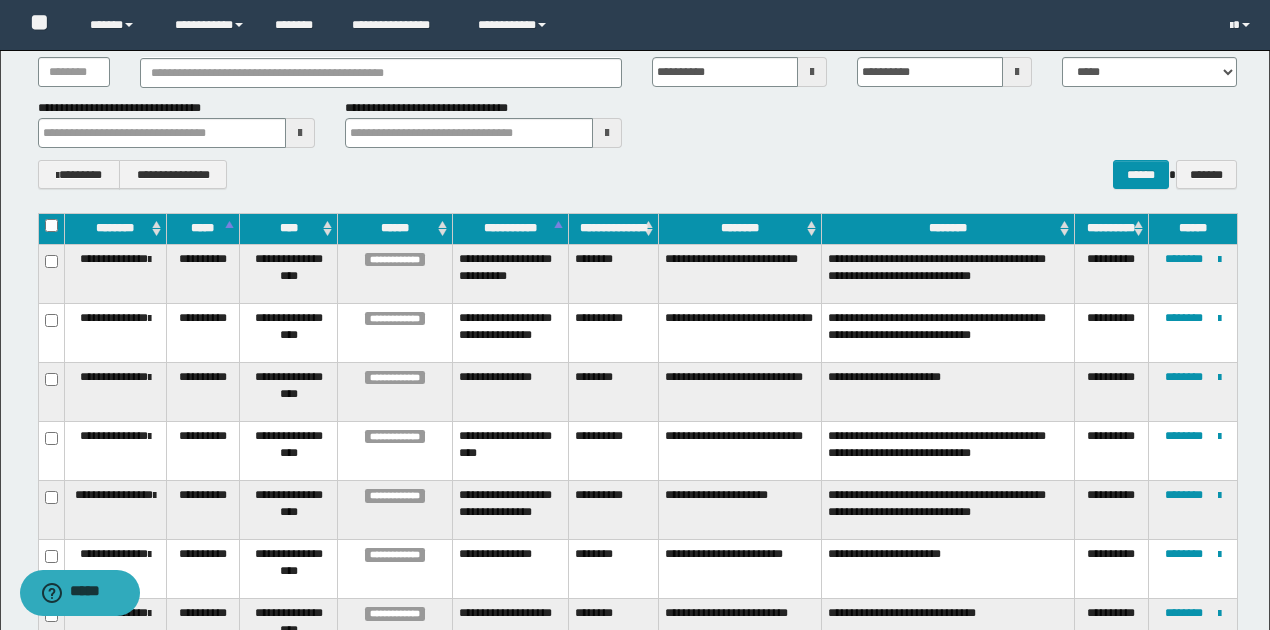 scroll, scrollTop: 58, scrollLeft: 0, axis: vertical 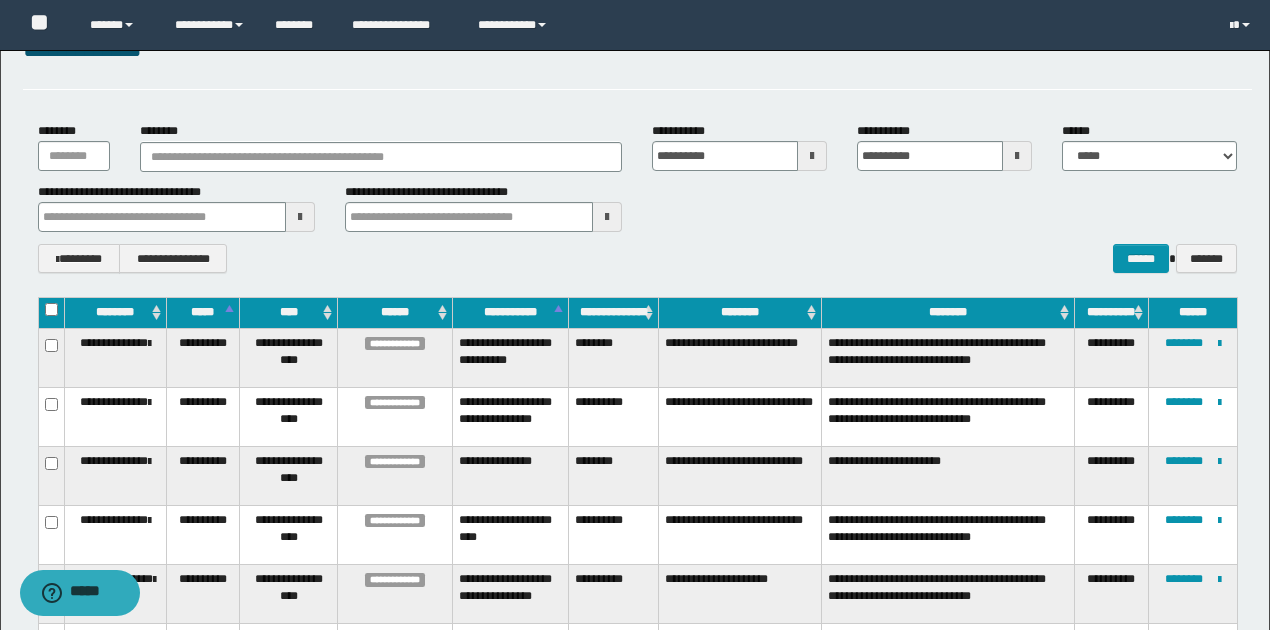 click at bounding box center (300, 217) 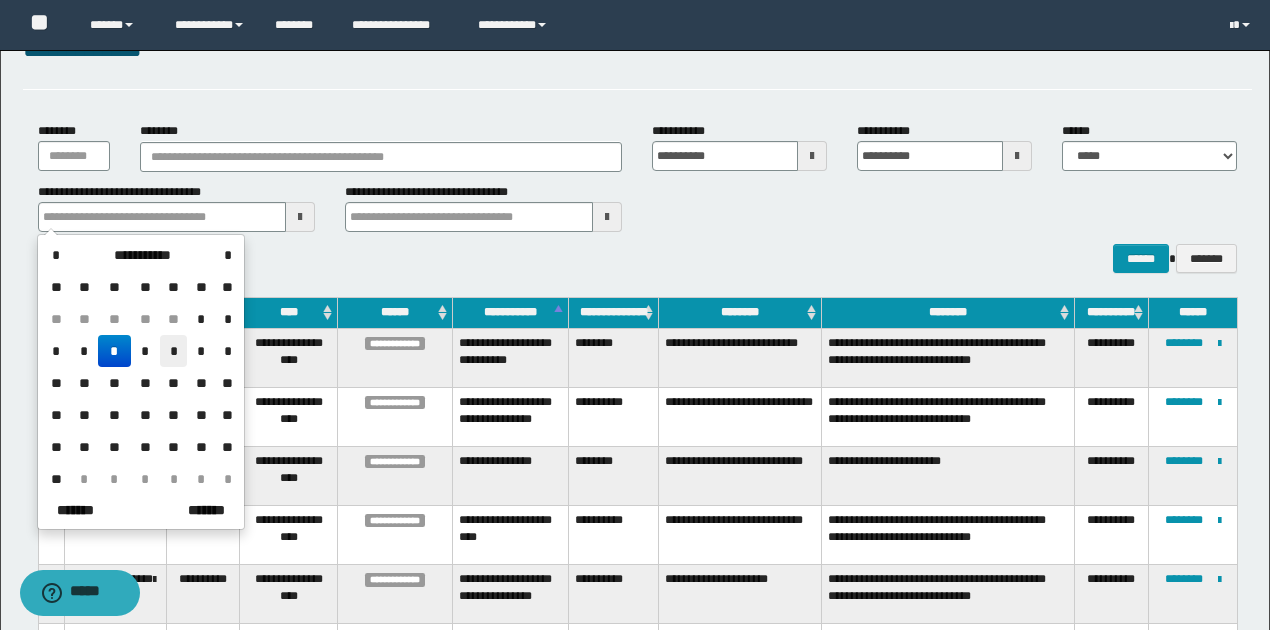 click on "*" at bounding box center (174, 351) 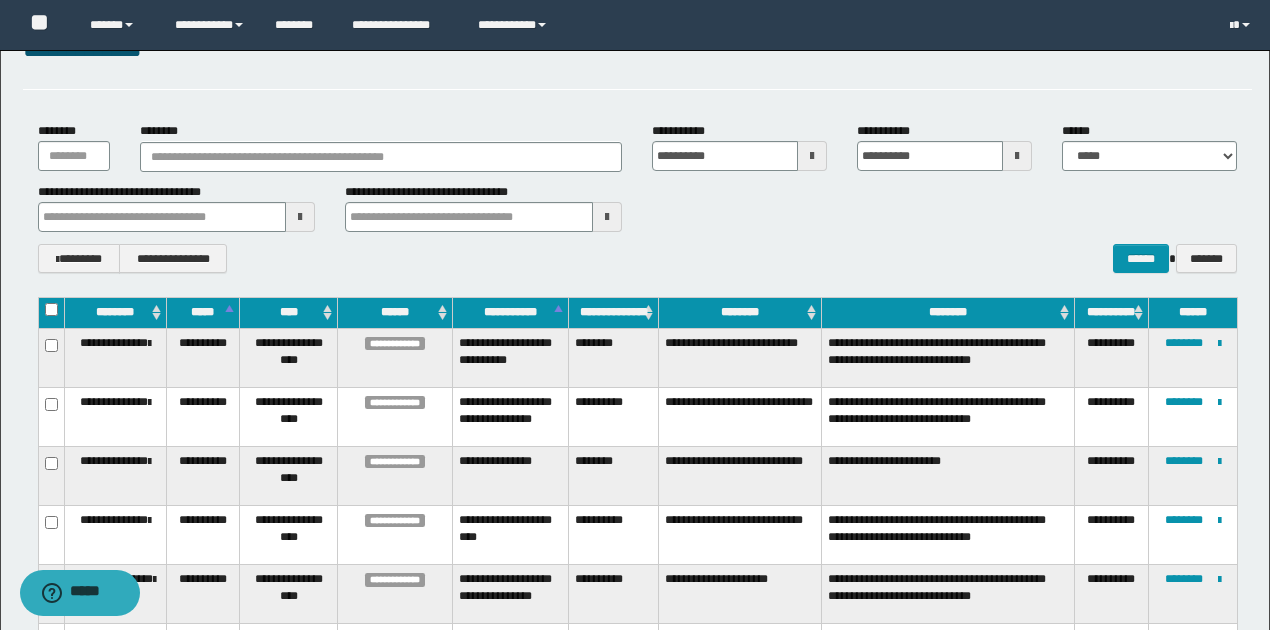click at bounding box center (300, 217) 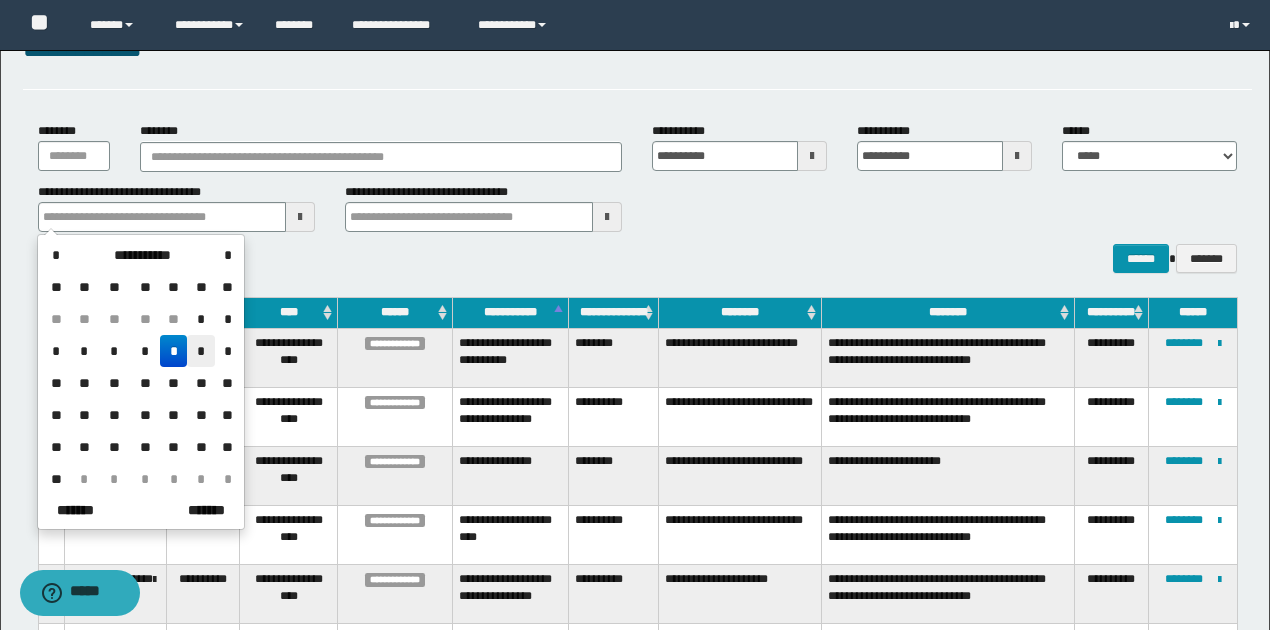 click on "*" at bounding box center [201, 351] 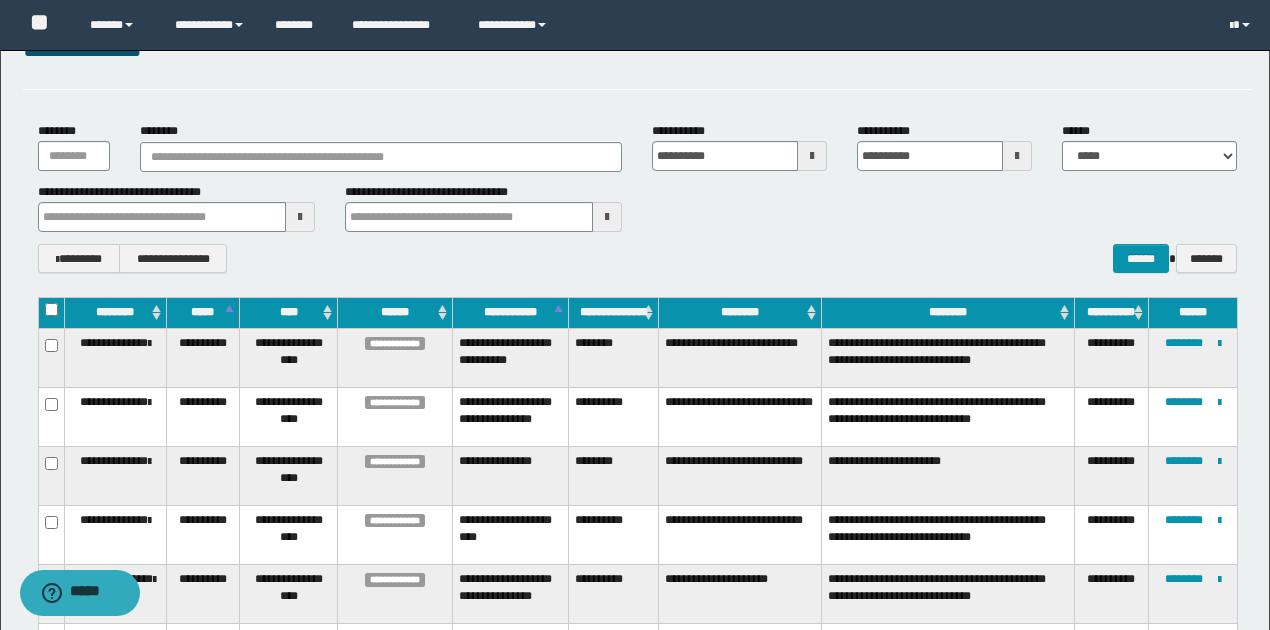 click at bounding box center [607, 217] 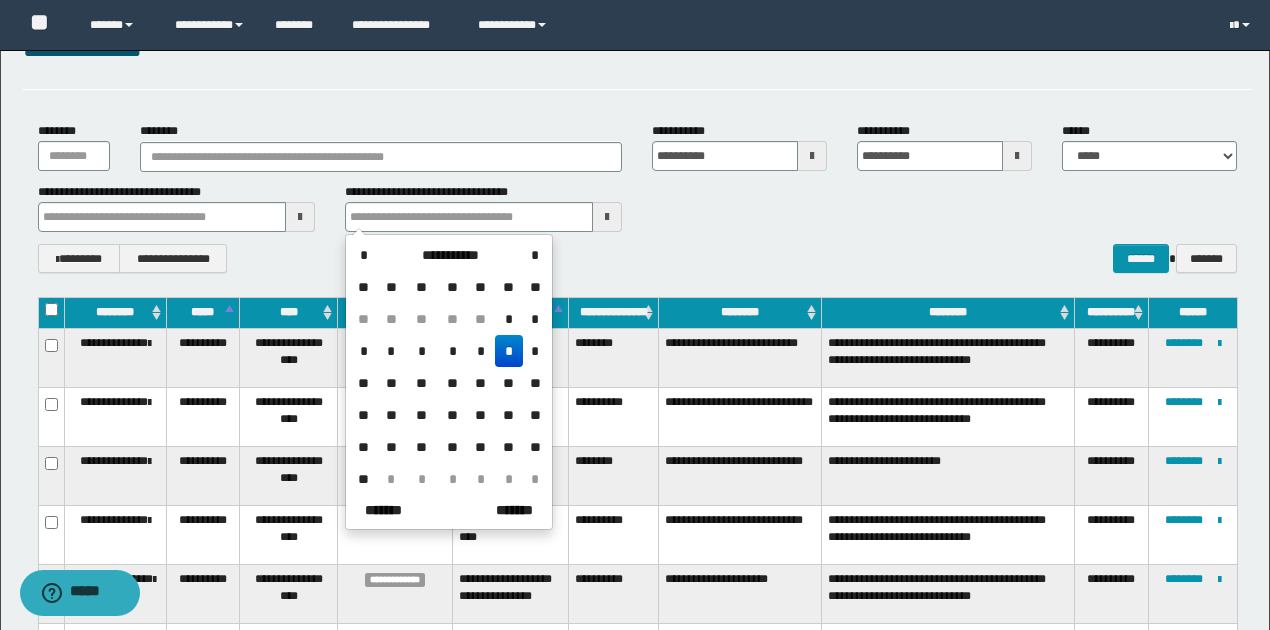 click on "*" at bounding box center (509, 351) 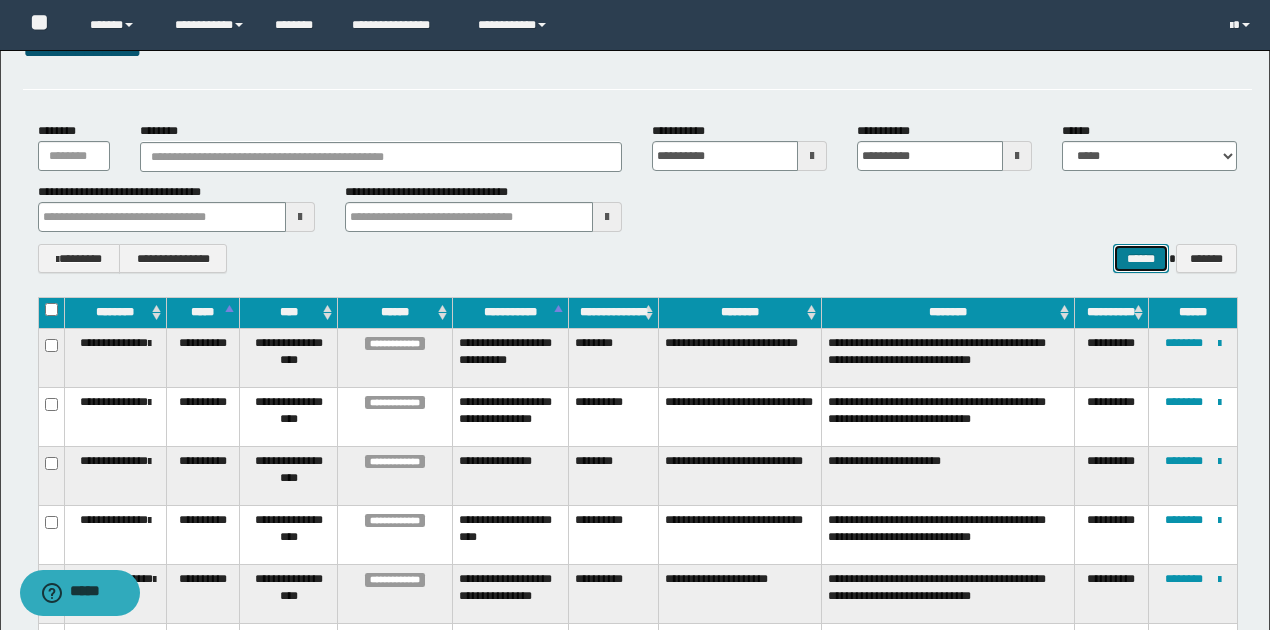 click on "******" at bounding box center (1141, 258) 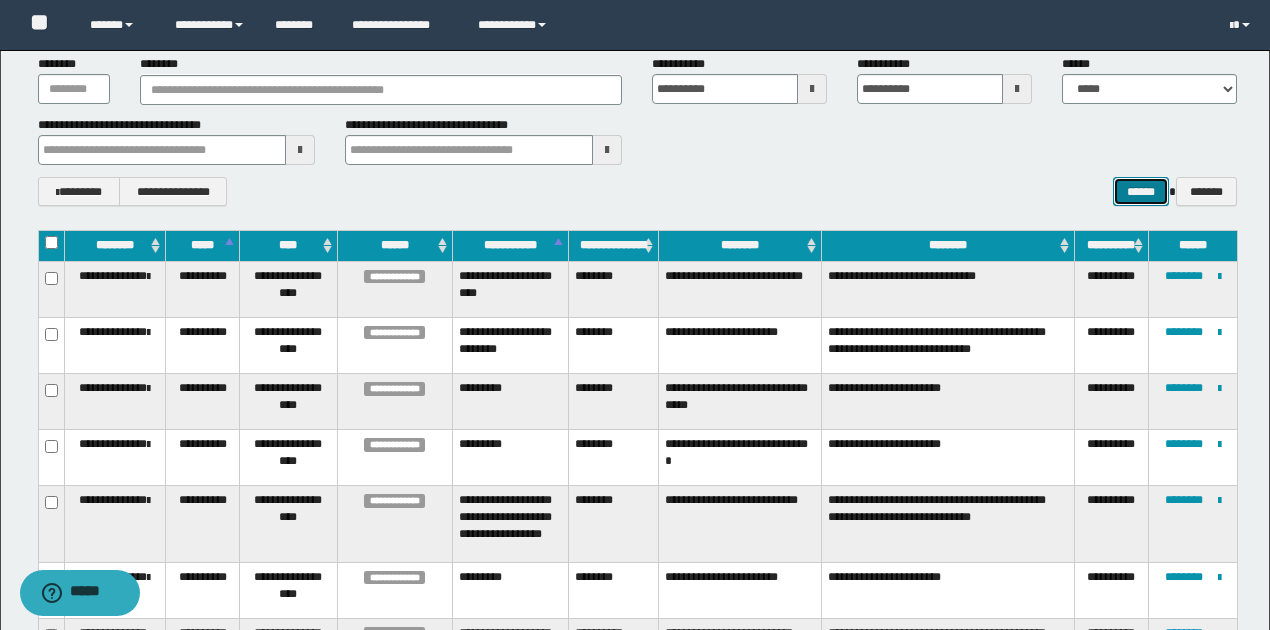 scroll, scrollTop: 0, scrollLeft: 0, axis: both 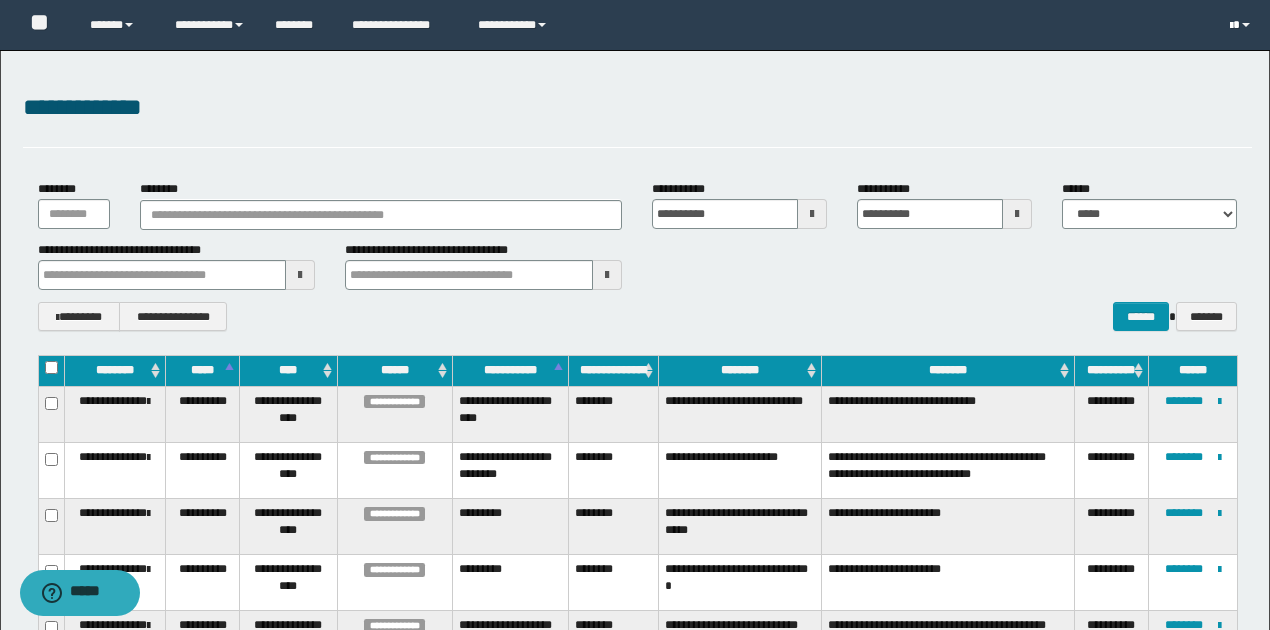 click at bounding box center [1242, 25] 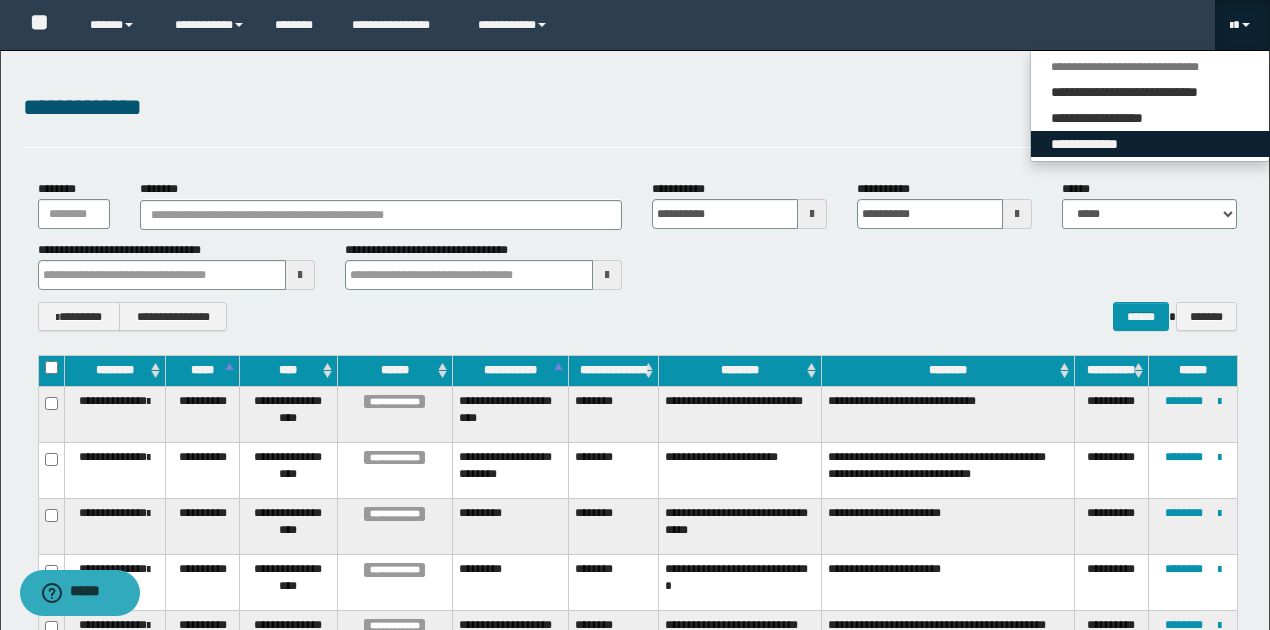 click on "**********" at bounding box center [1150, 144] 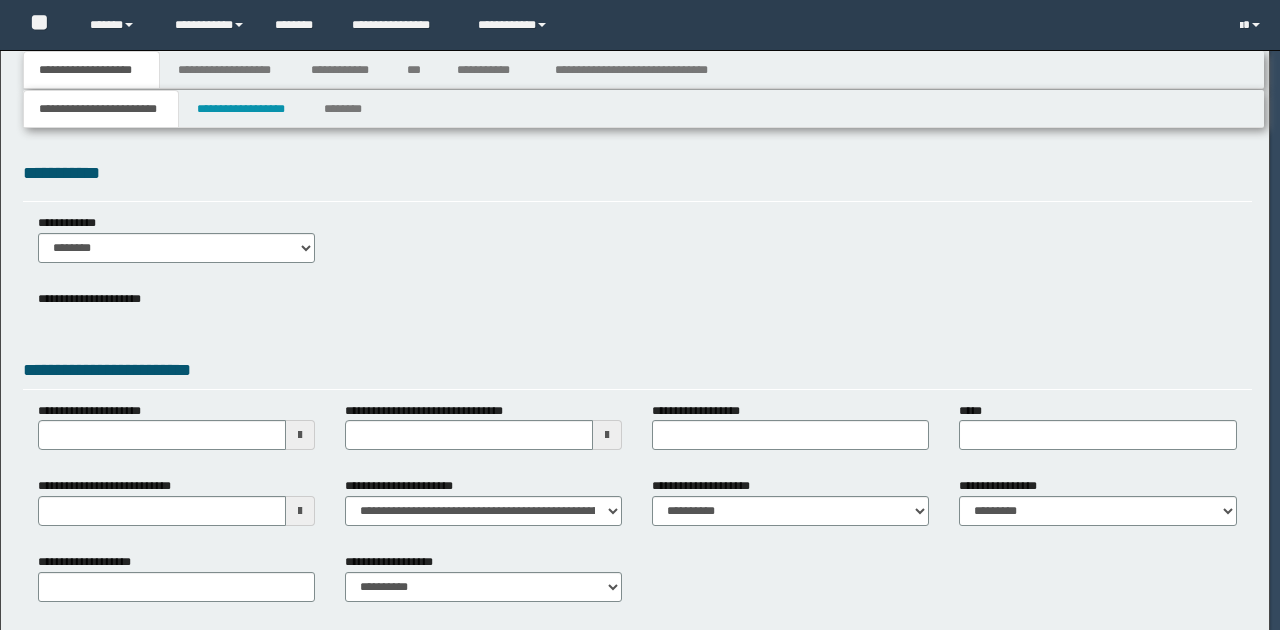 scroll, scrollTop: 0, scrollLeft: 0, axis: both 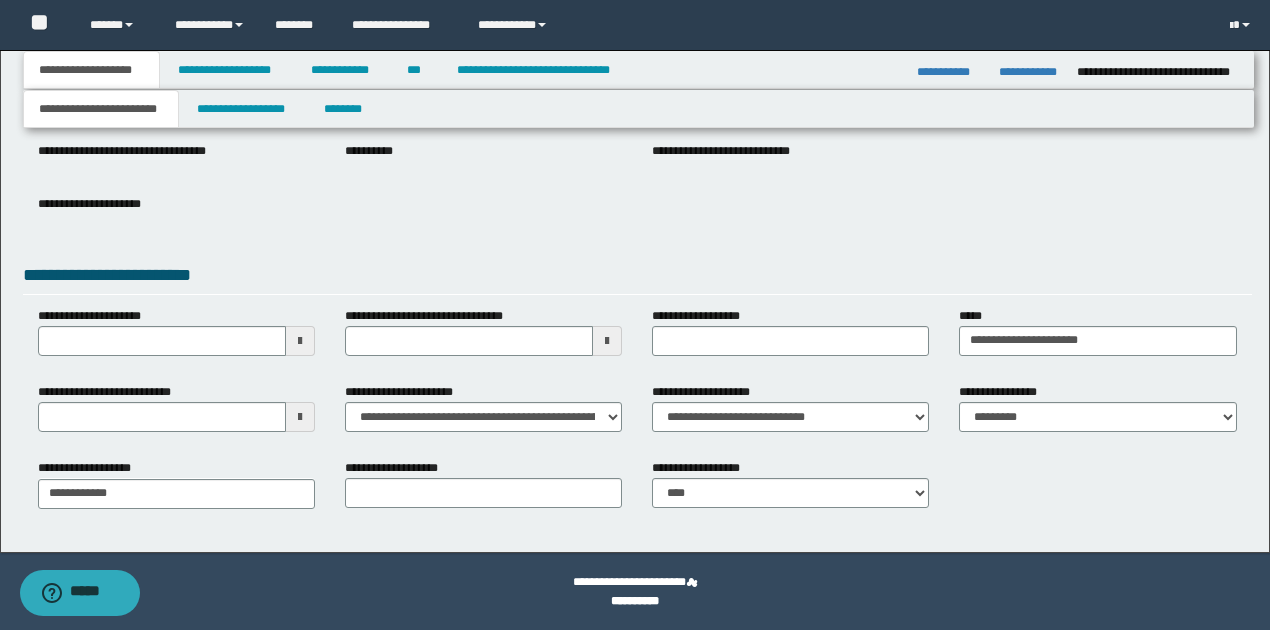 click at bounding box center [300, 417] 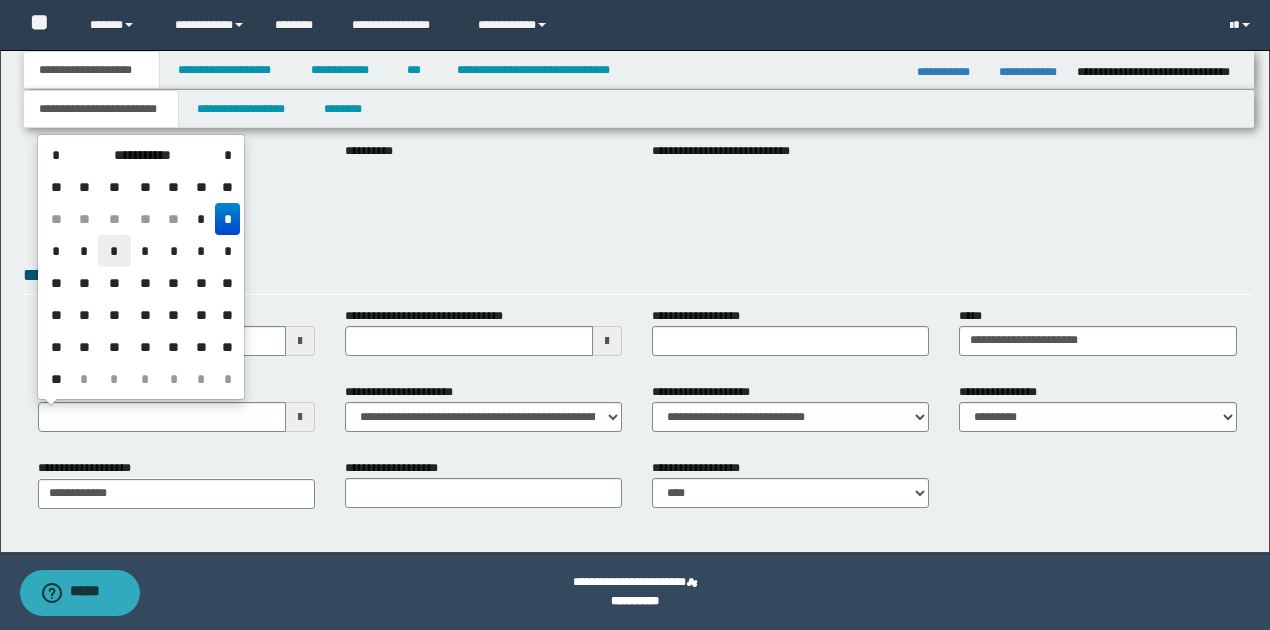 click on "*" at bounding box center (114, 251) 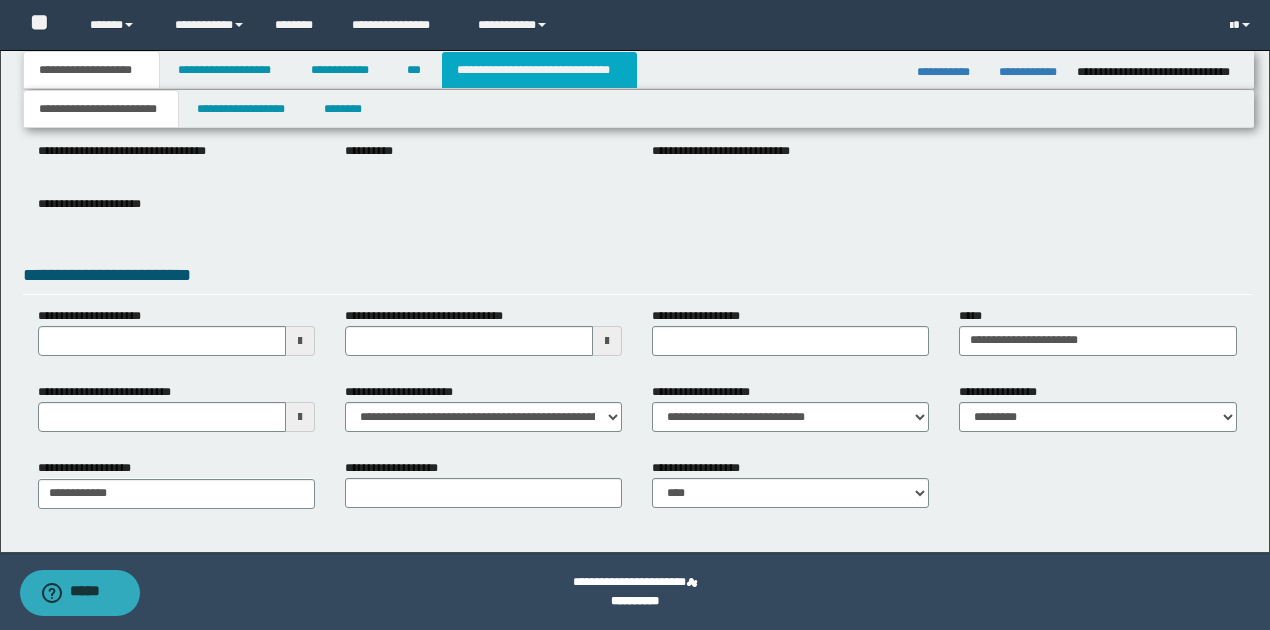 click on "**********" at bounding box center [539, 70] 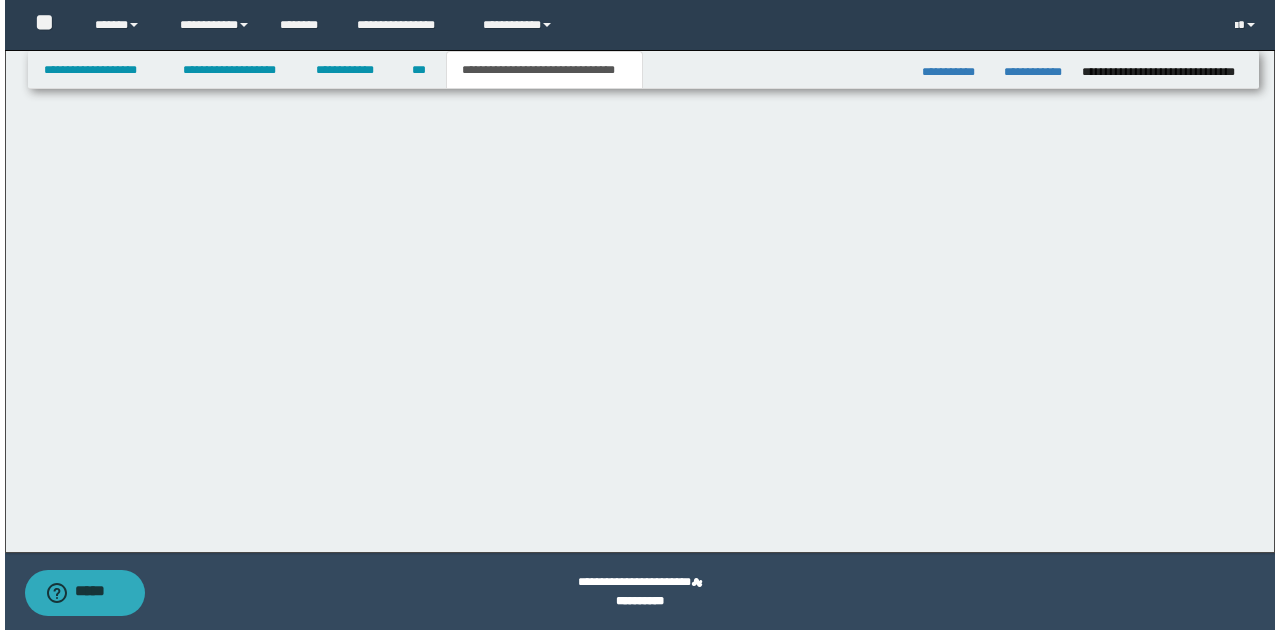 scroll, scrollTop: 0, scrollLeft: 0, axis: both 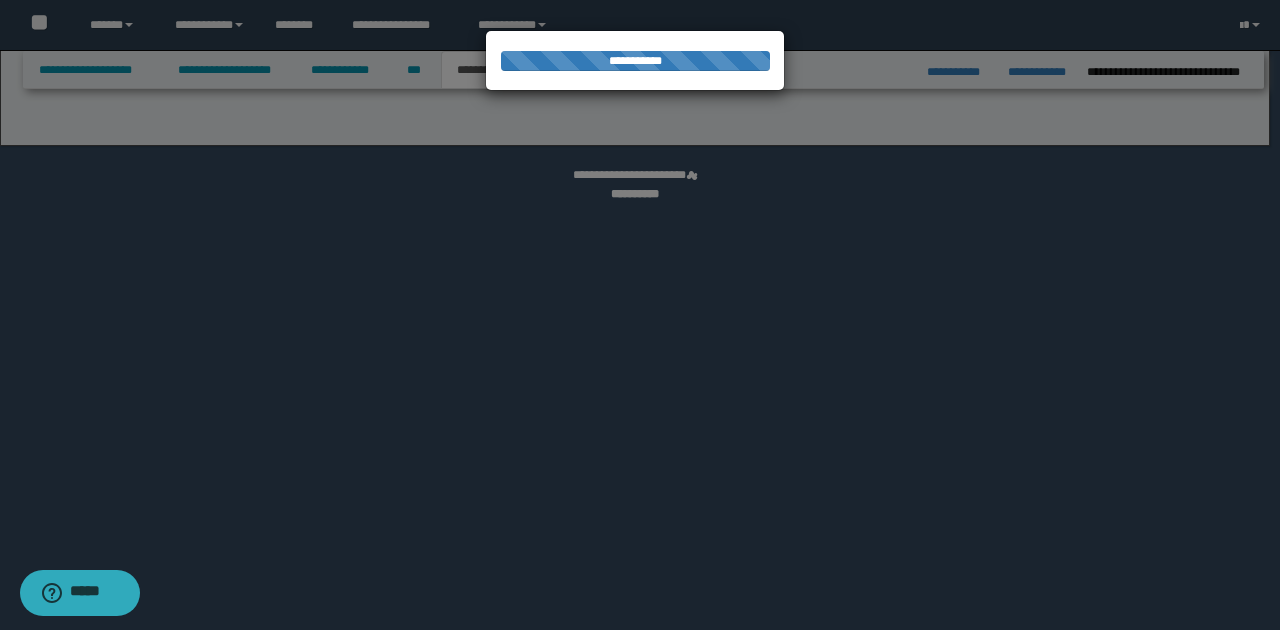 select on "*" 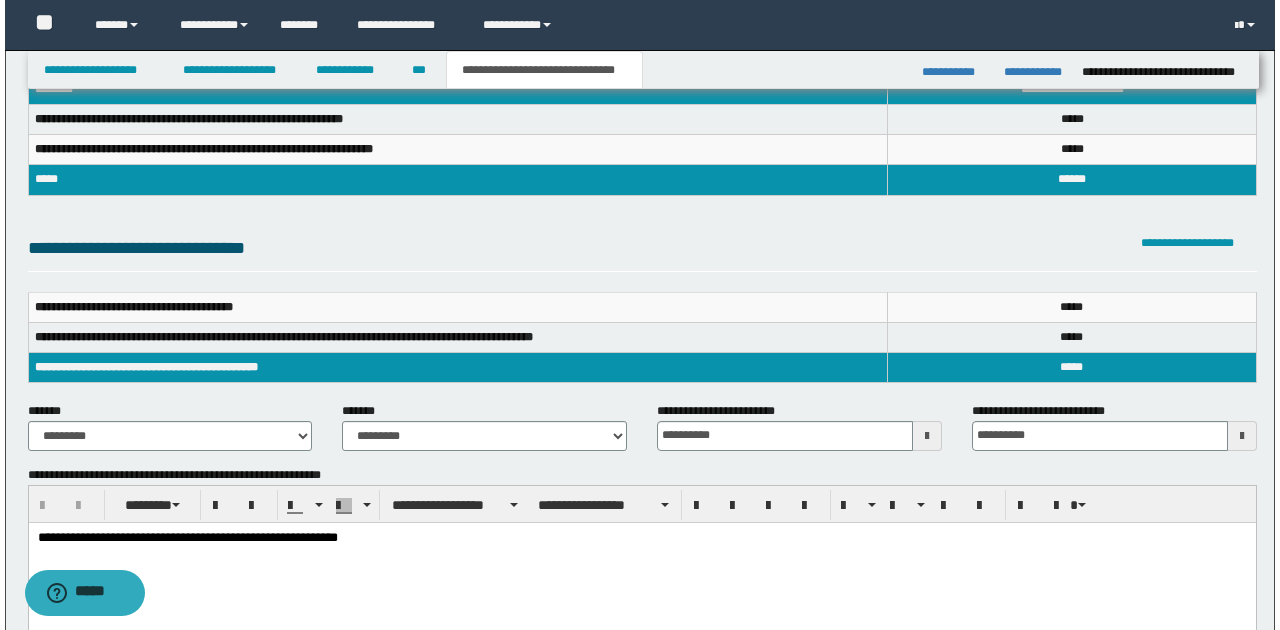 scroll, scrollTop: 0, scrollLeft: 0, axis: both 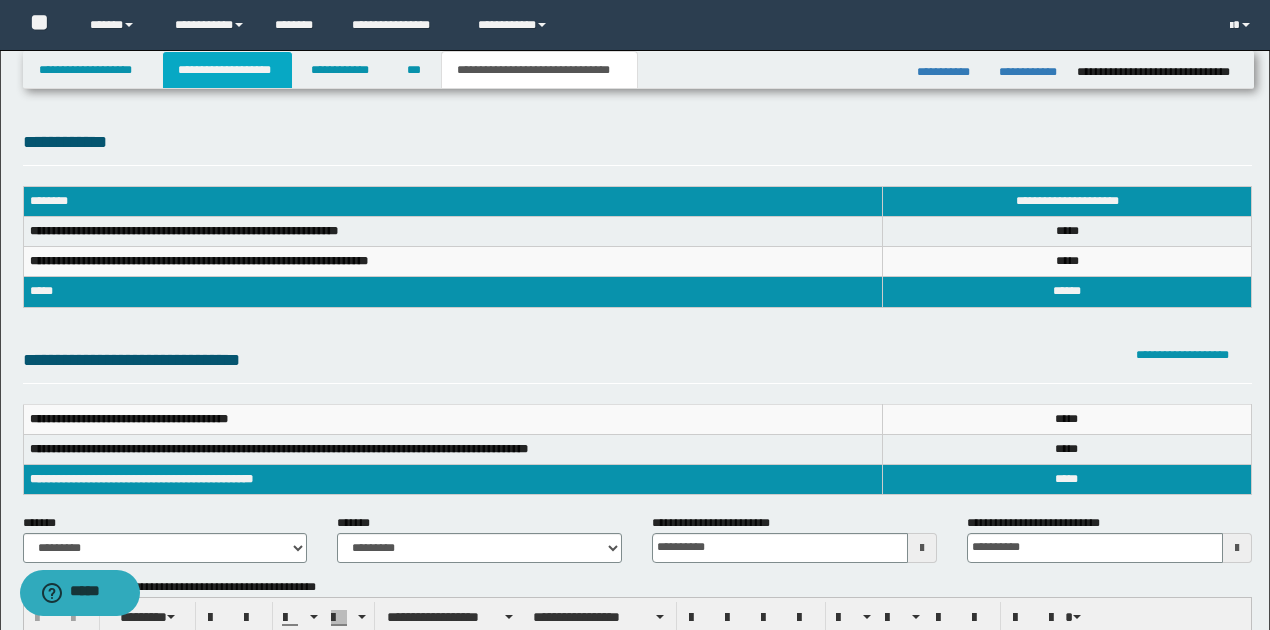 click on "**********" at bounding box center [227, 70] 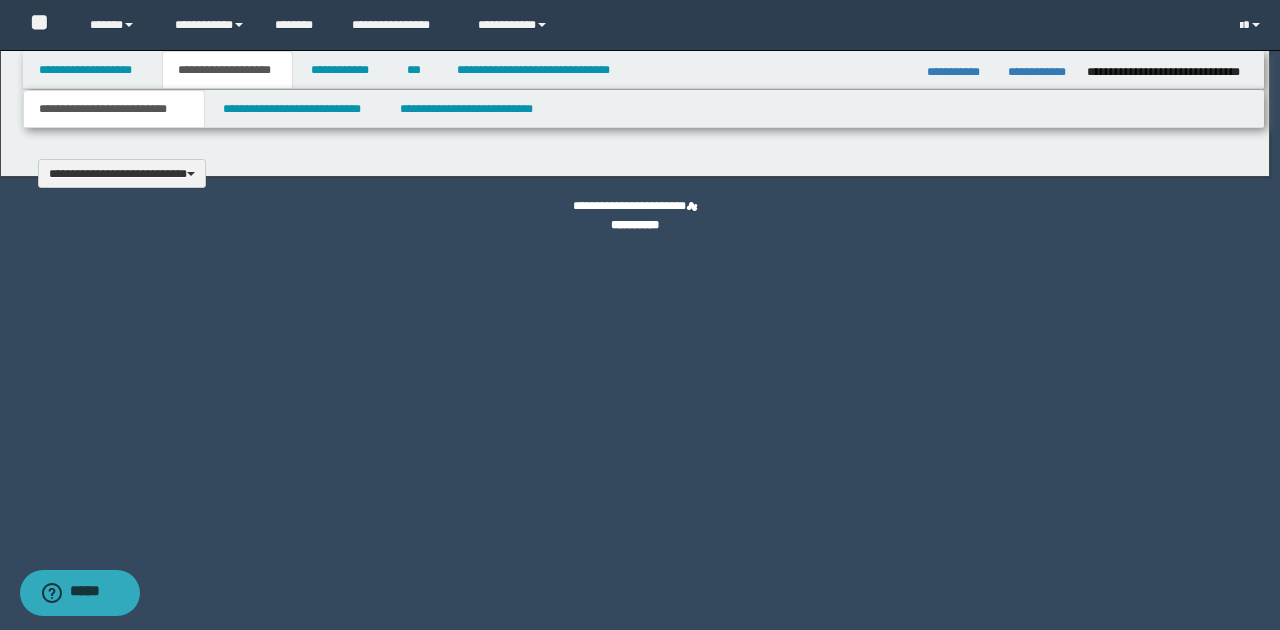 scroll, scrollTop: 0, scrollLeft: 0, axis: both 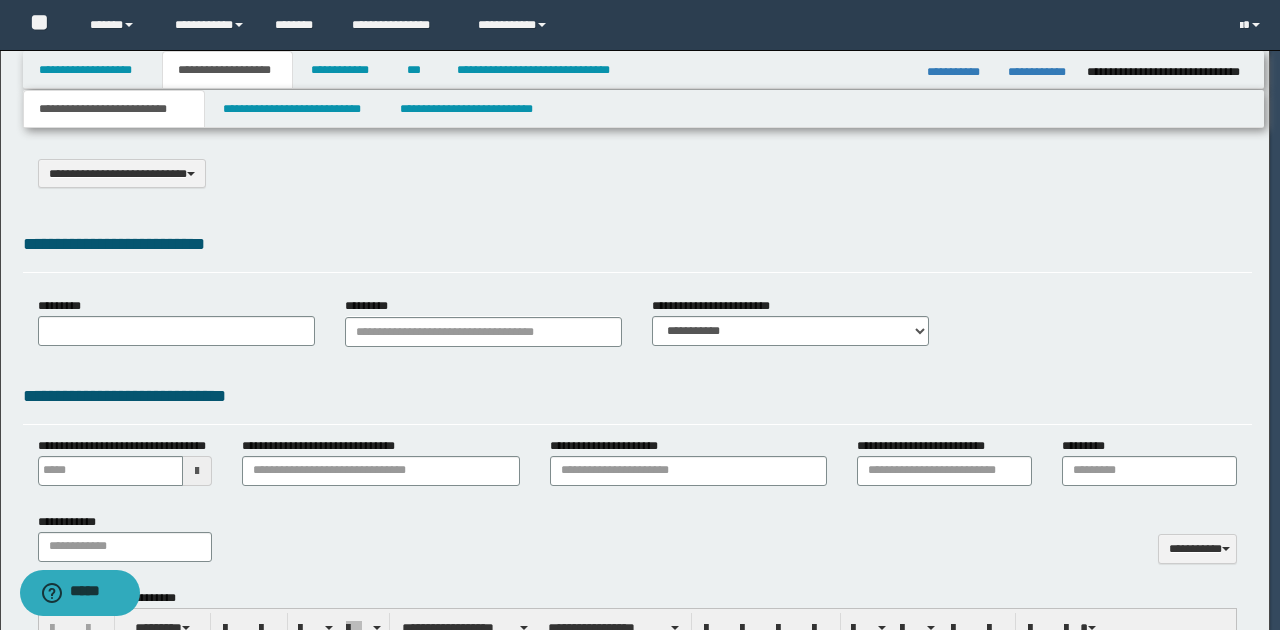 type on "*******" 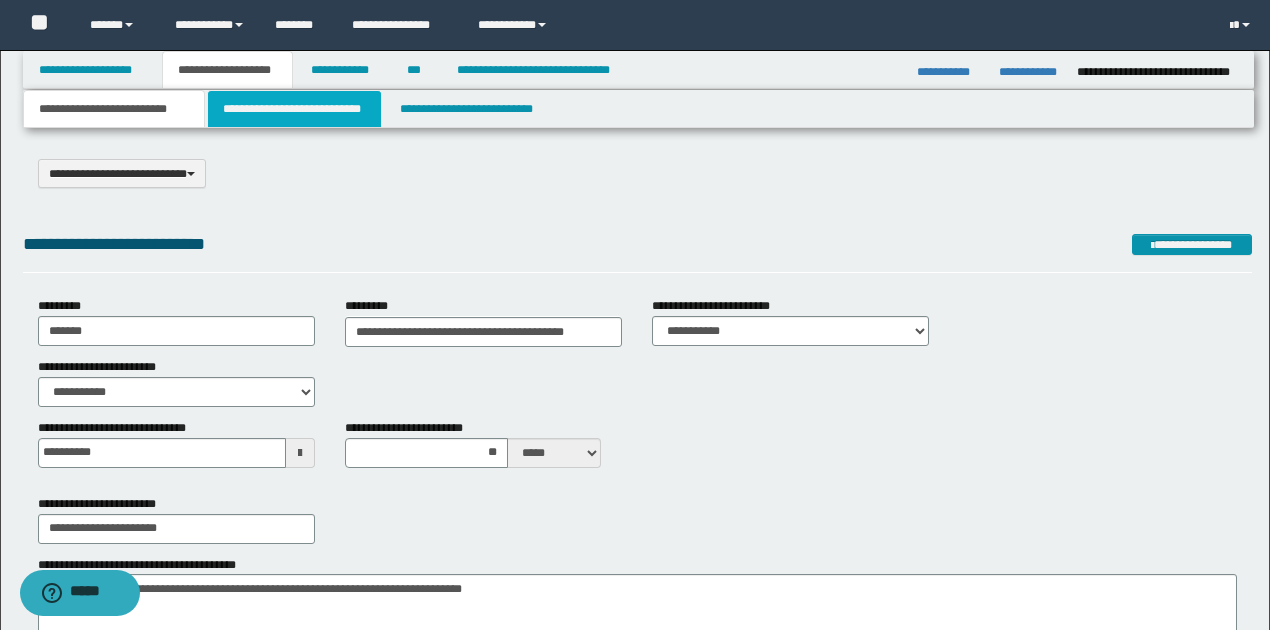 click on "**********" at bounding box center (294, 109) 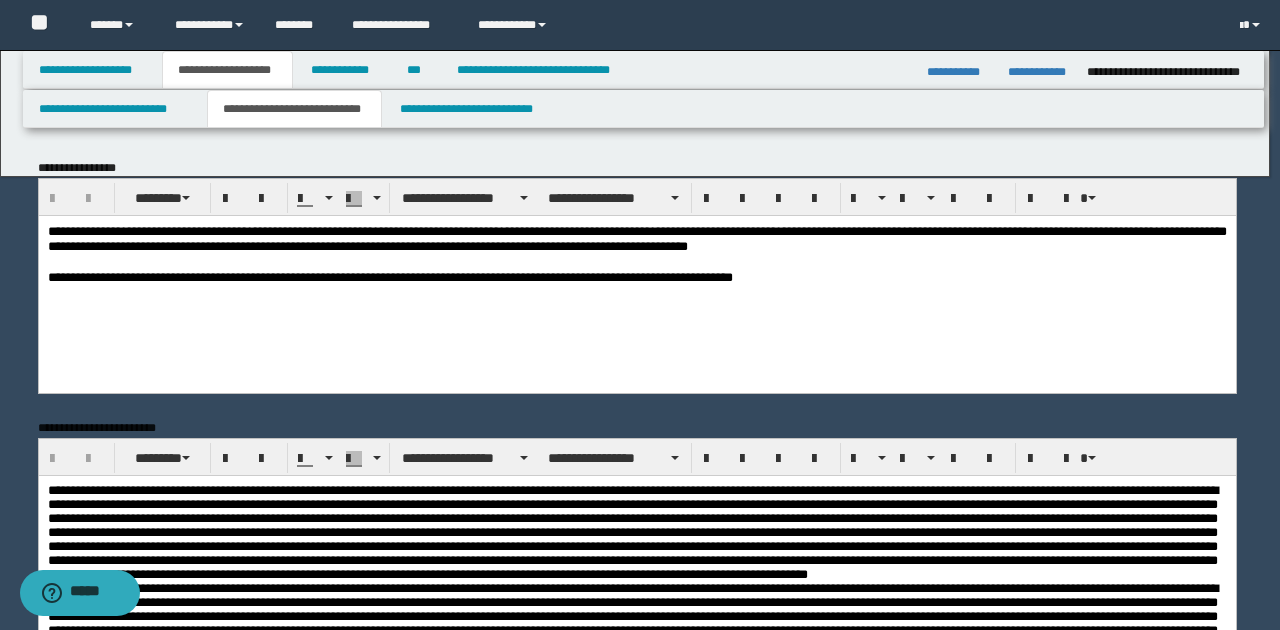 scroll, scrollTop: 0, scrollLeft: 0, axis: both 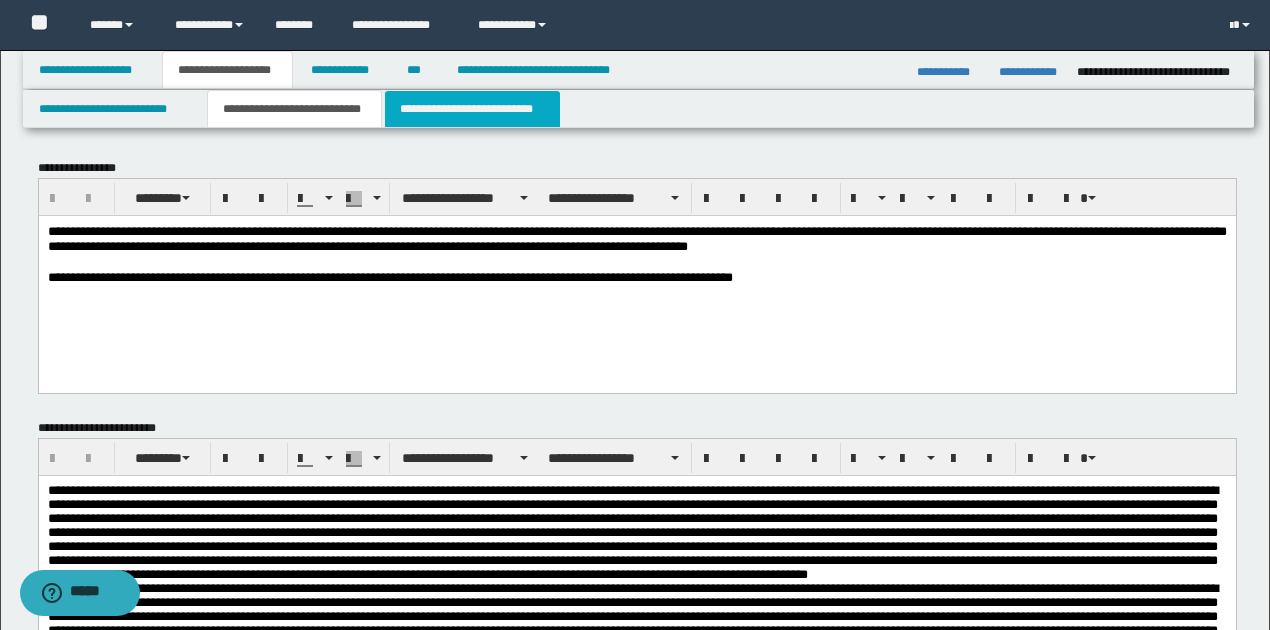 click on "**********" at bounding box center (472, 109) 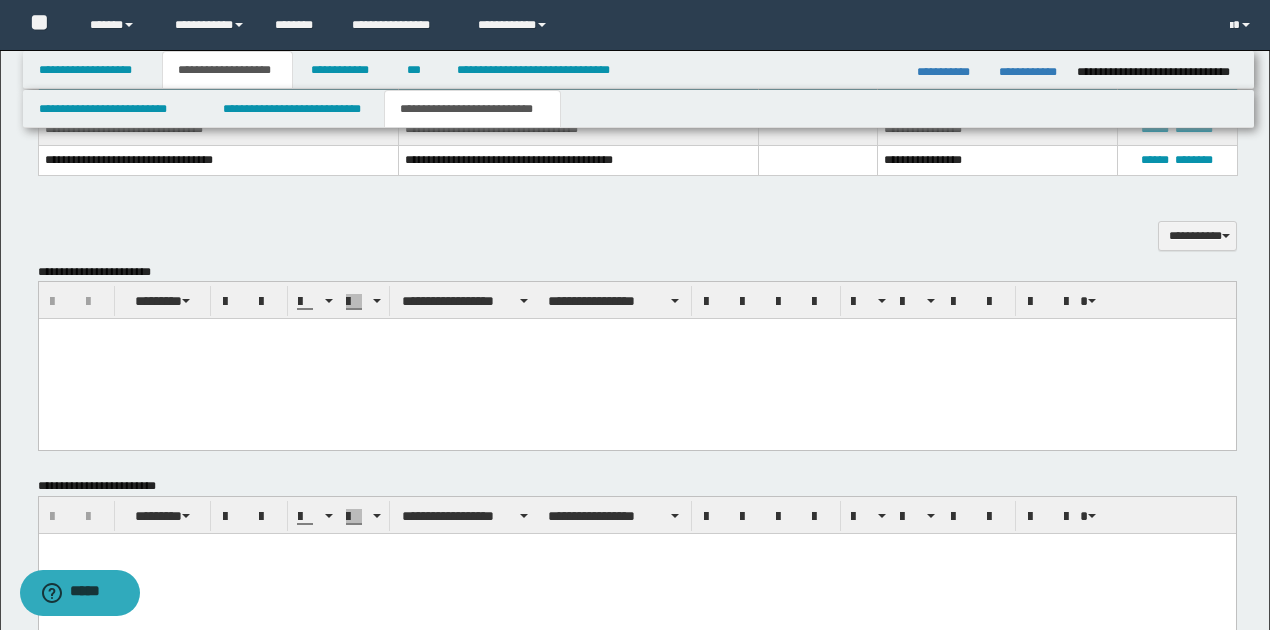 scroll, scrollTop: 376, scrollLeft: 0, axis: vertical 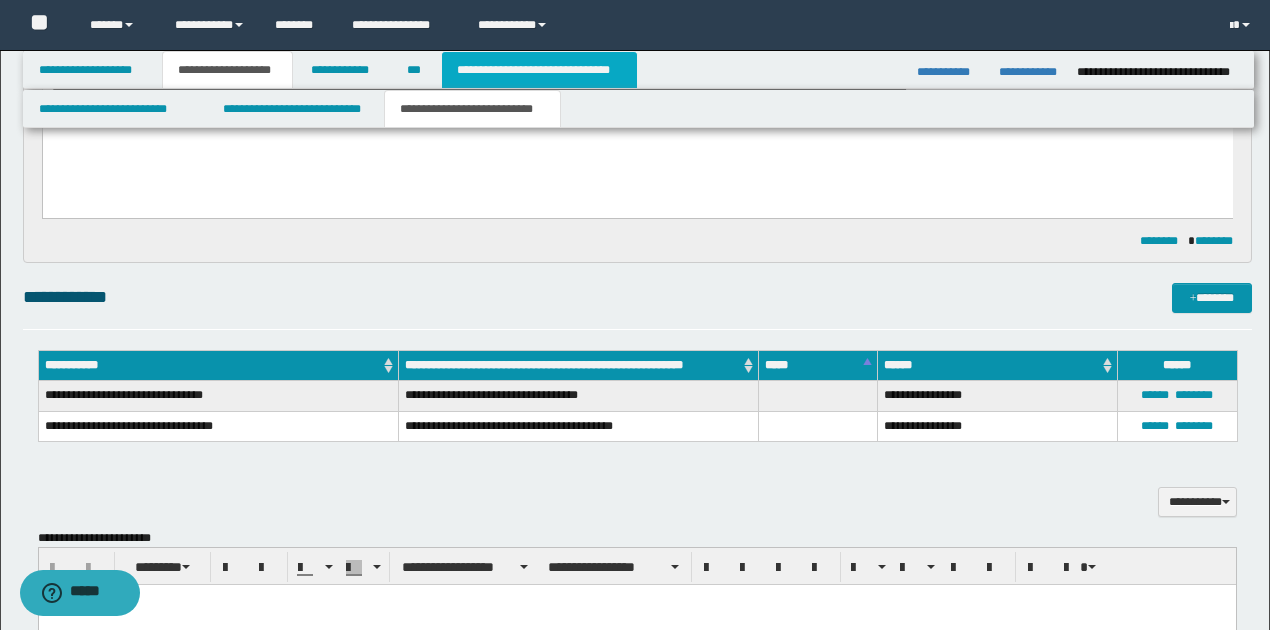 click on "**********" at bounding box center (539, 70) 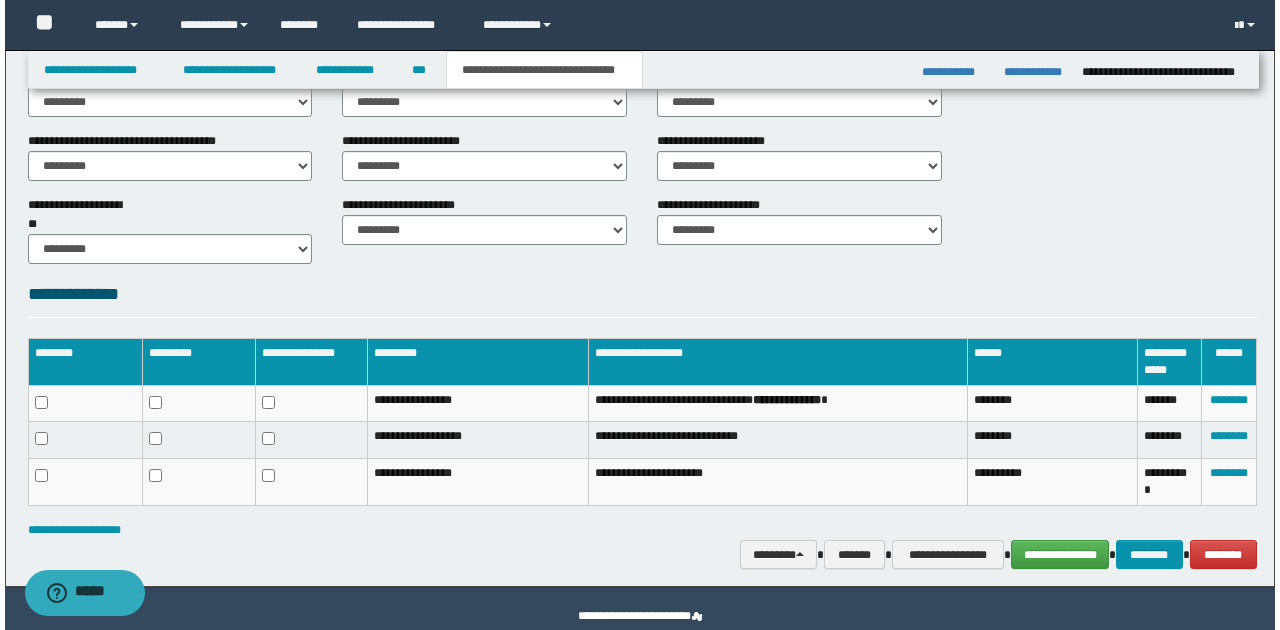 scroll, scrollTop: 837, scrollLeft: 0, axis: vertical 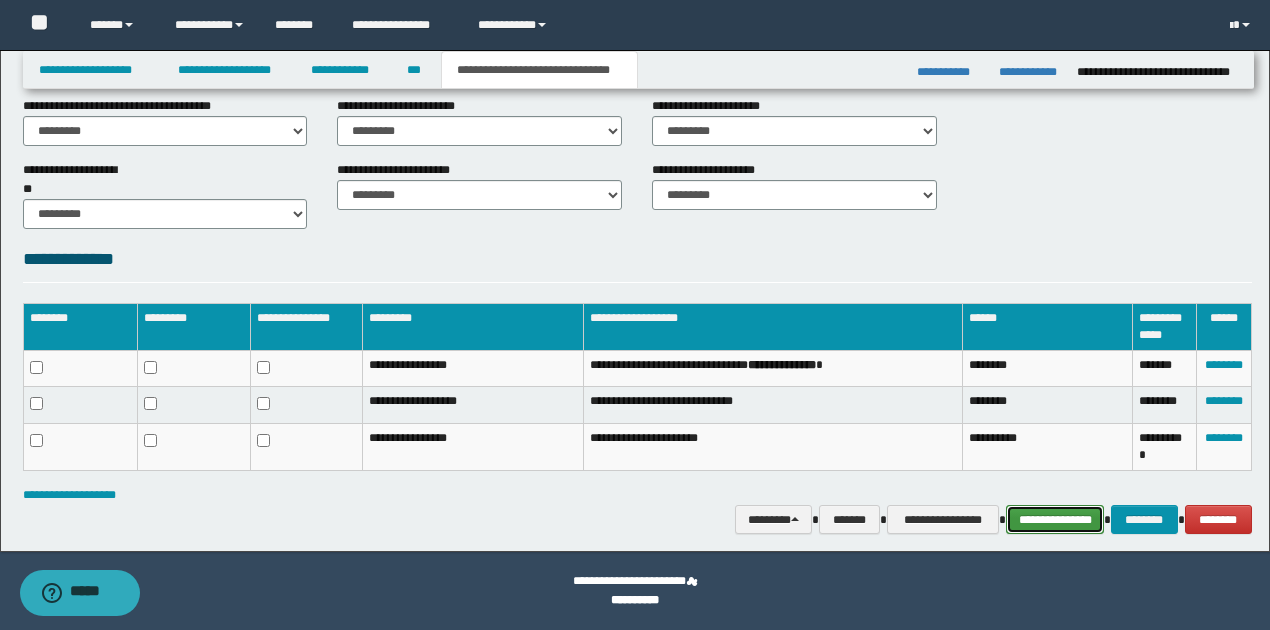 click on "**********" at bounding box center (1055, 519) 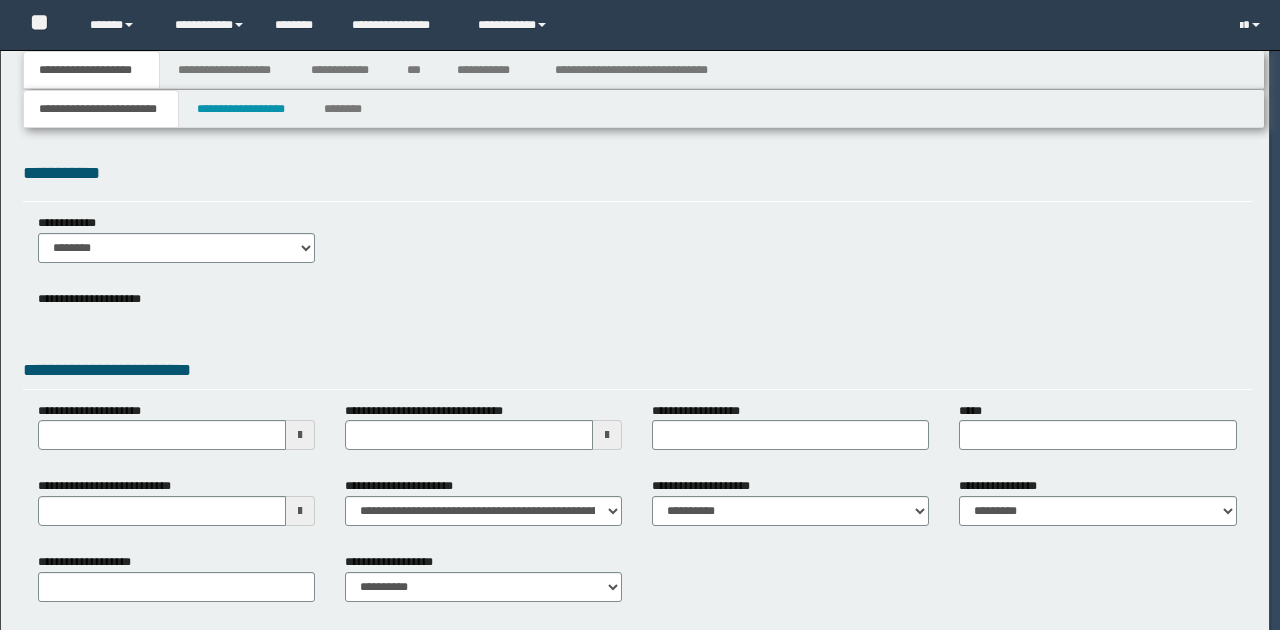 scroll, scrollTop: 0, scrollLeft: 0, axis: both 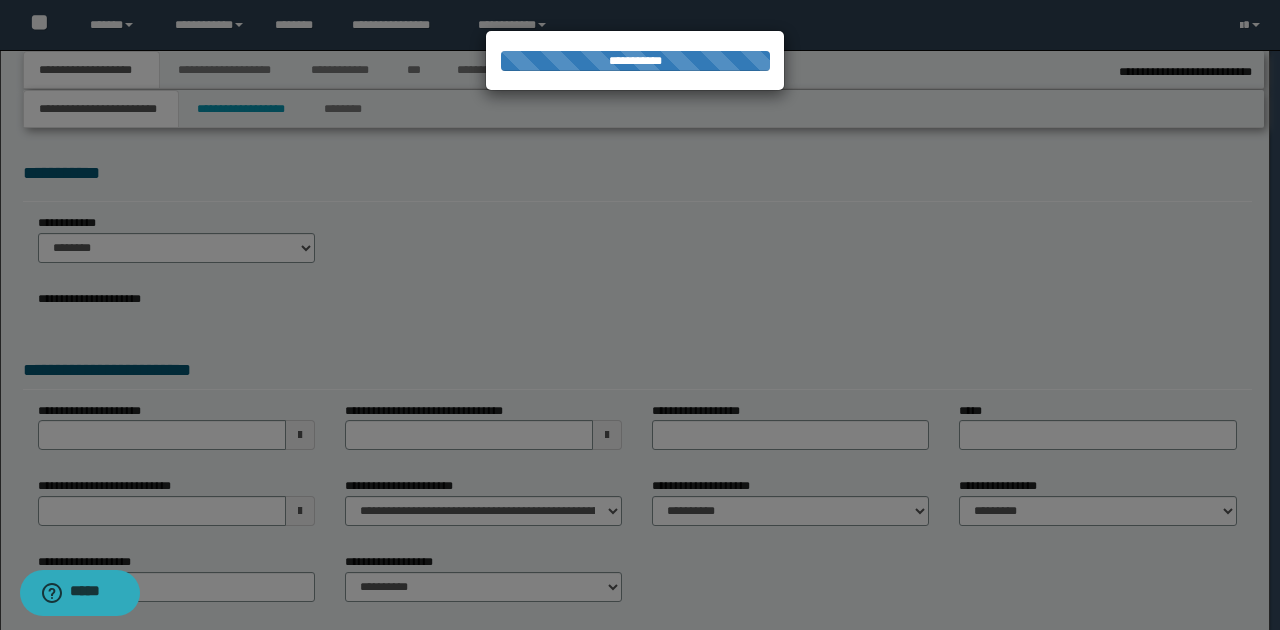 type on "**********" 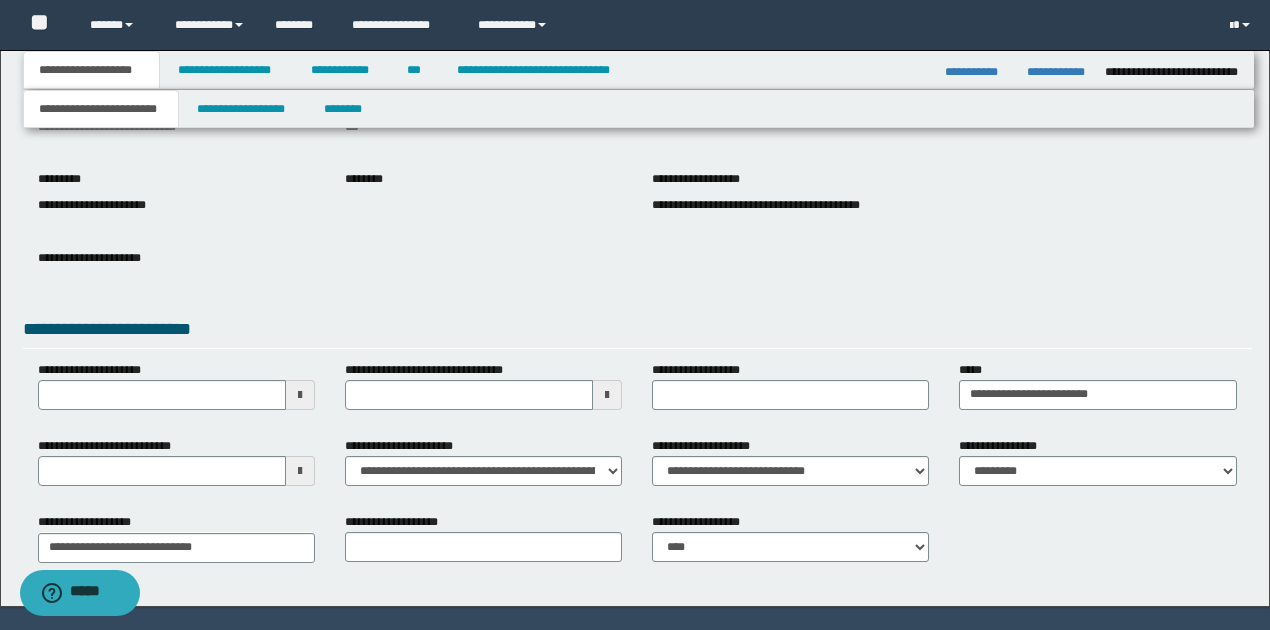scroll, scrollTop: 200, scrollLeft: 0, axis: vertical 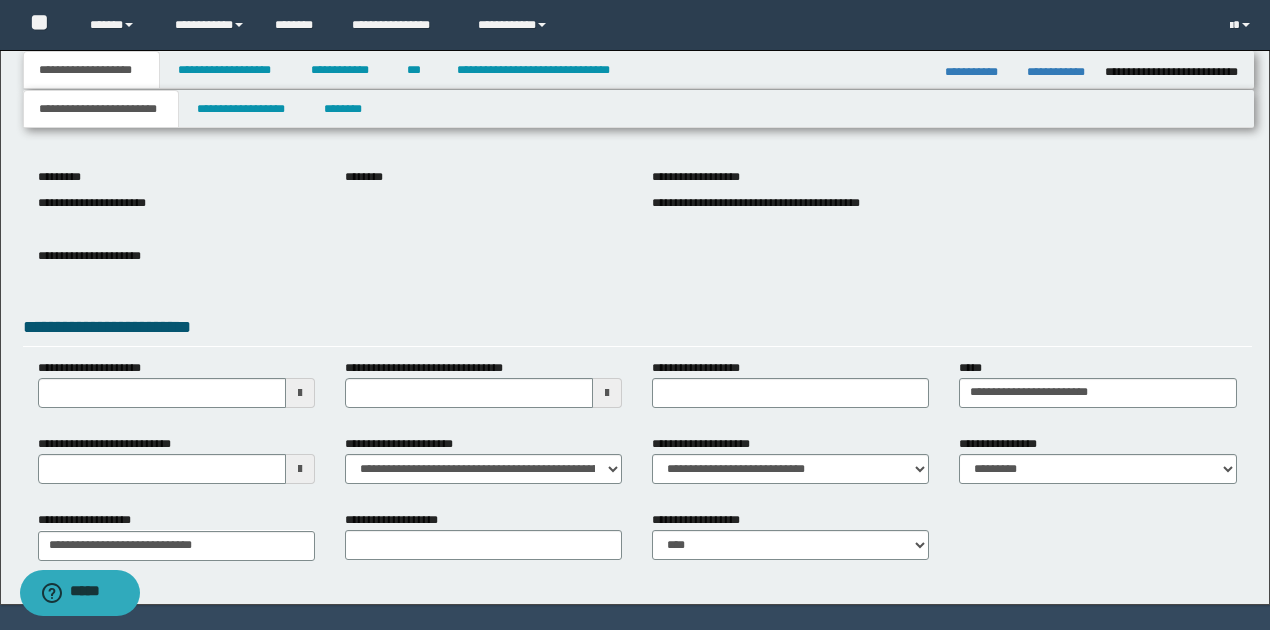 click at bounding box center [300, 469] 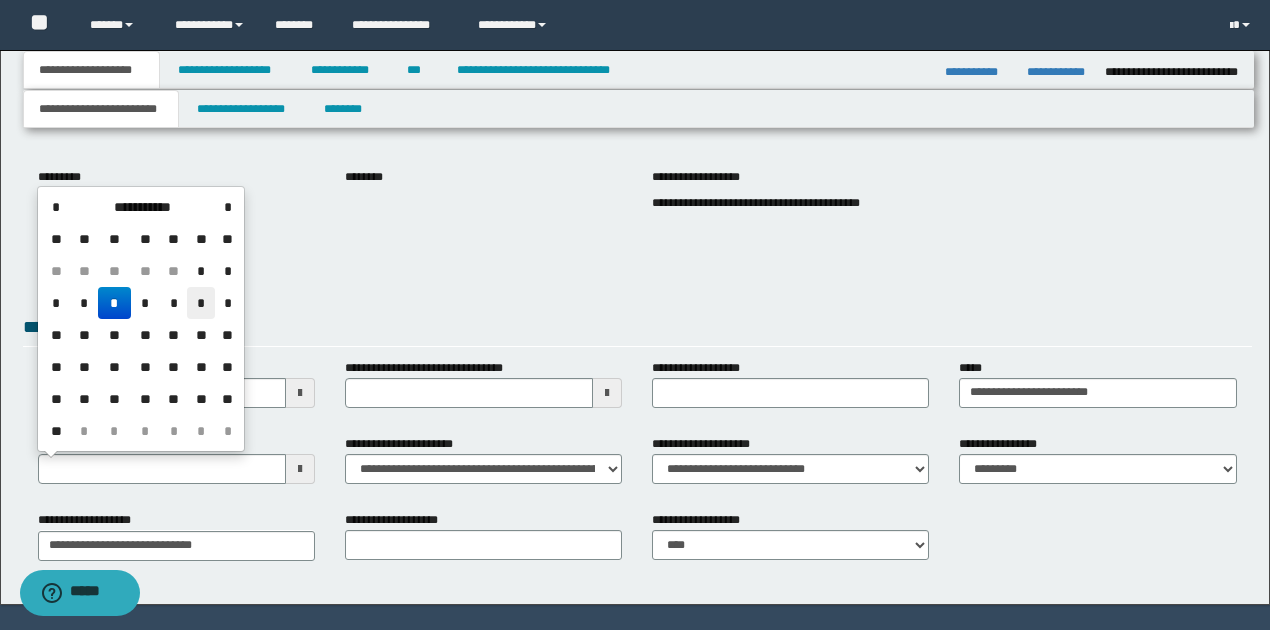 click on "*" at bounding box center [201, 303] 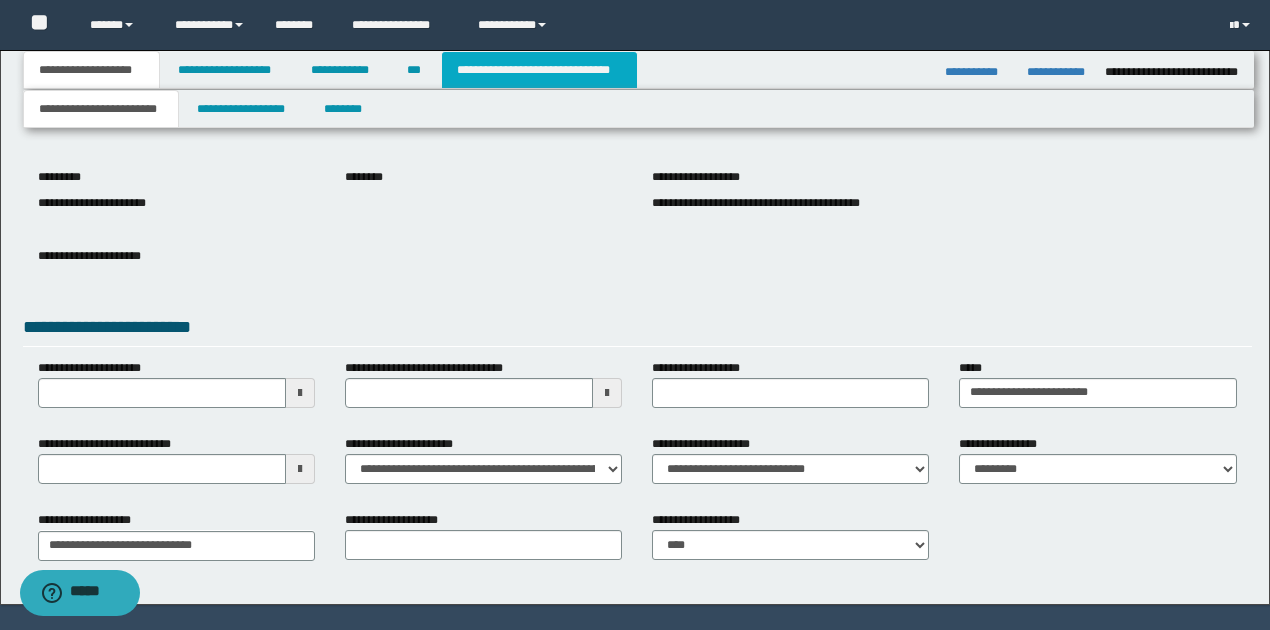 click on "**********" at bounding box center [539, 70] 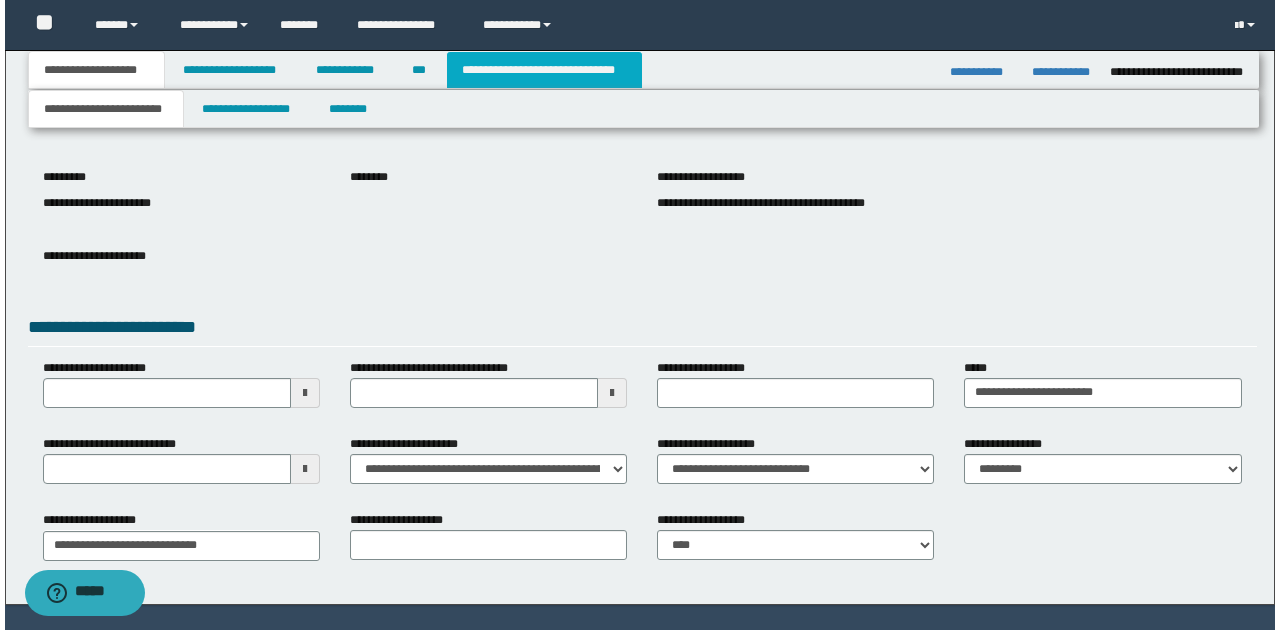scroll, scrollTop: 0, scrollLeft: 0, axis: both 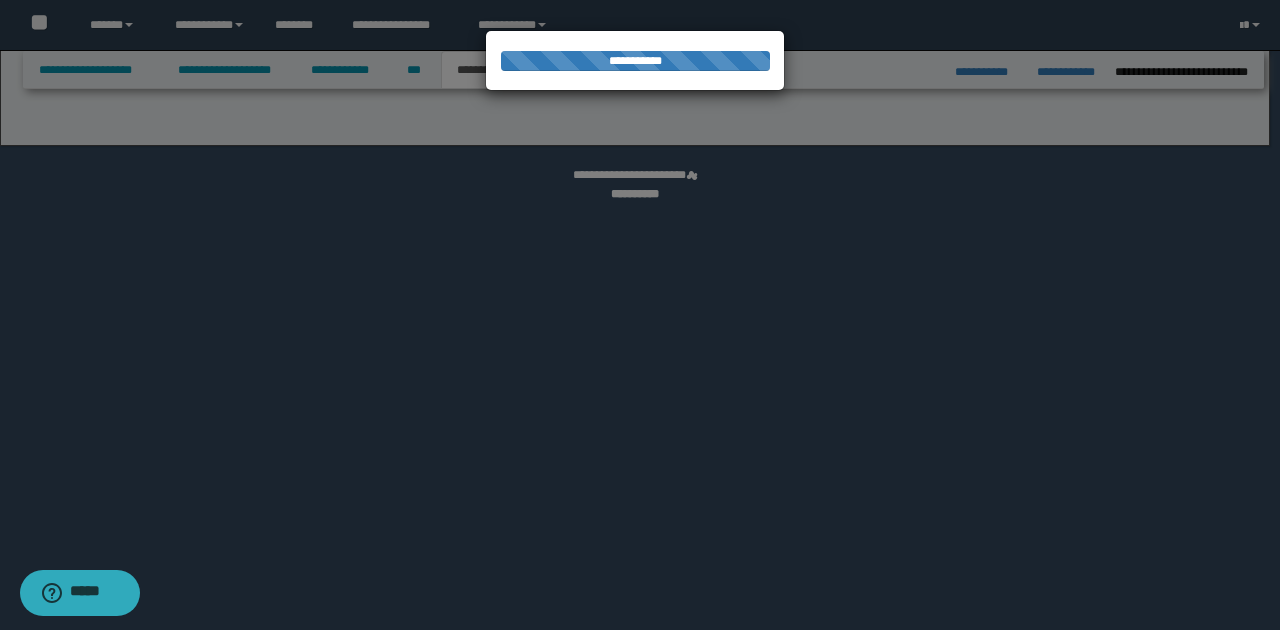 select on "*" 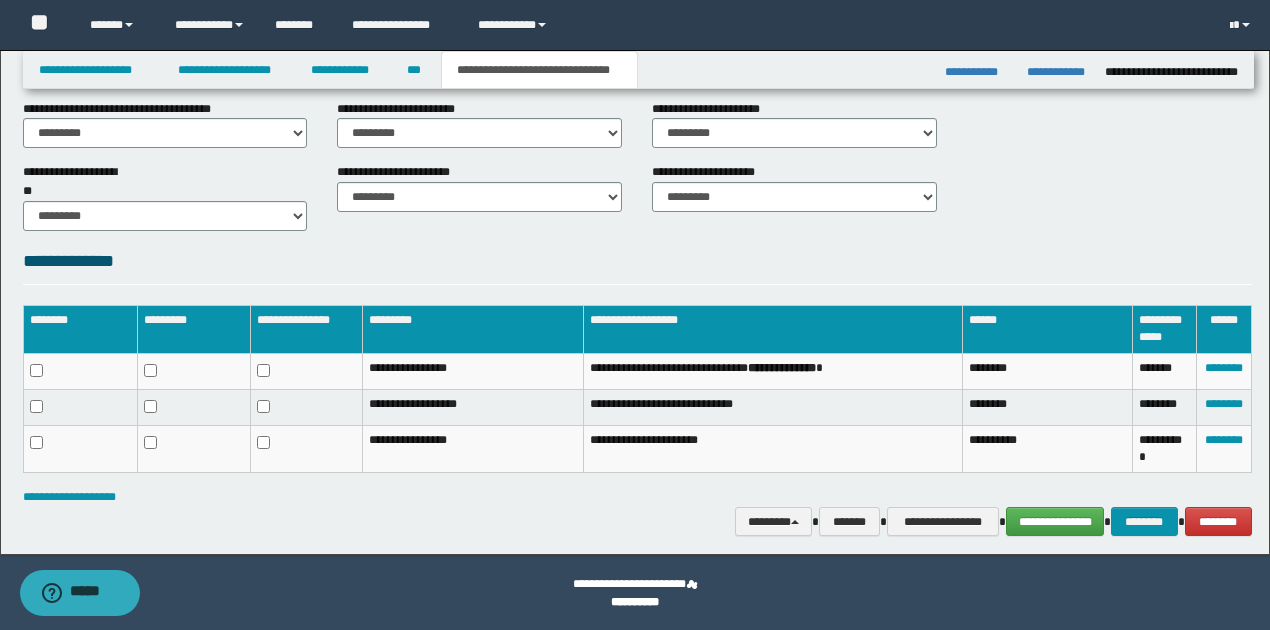 scroll, scrollTop: 807, scrollLeft: 0, axis: vertical 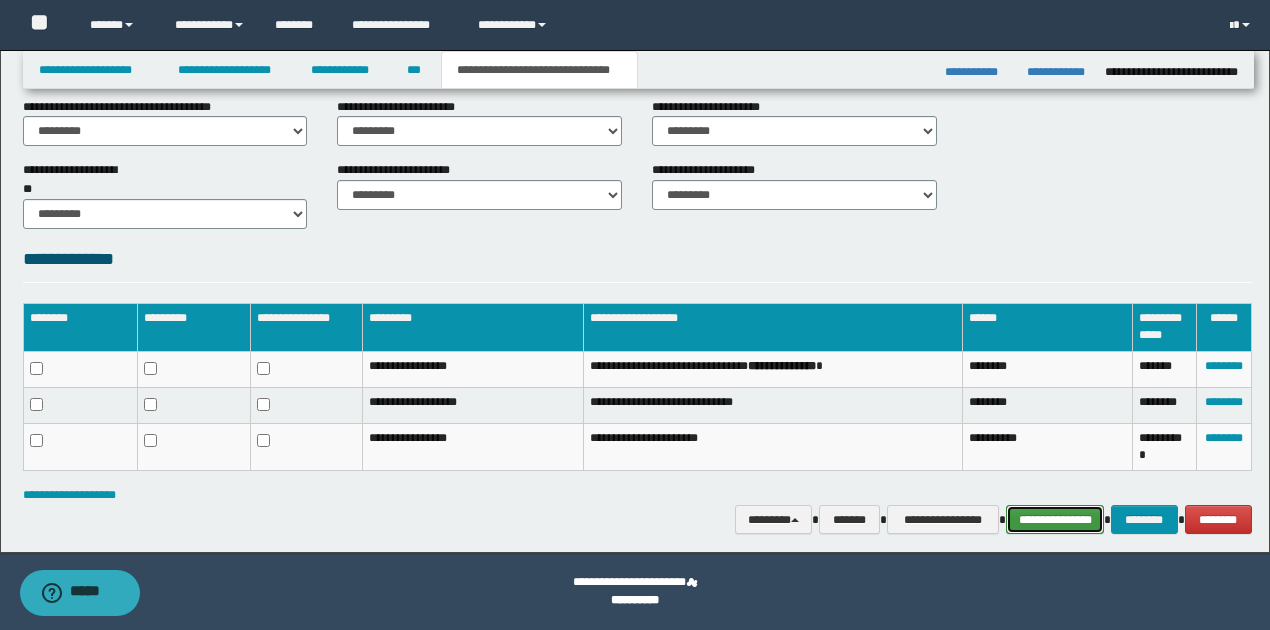 click on "**********" at bounding box center (1055, 519) 